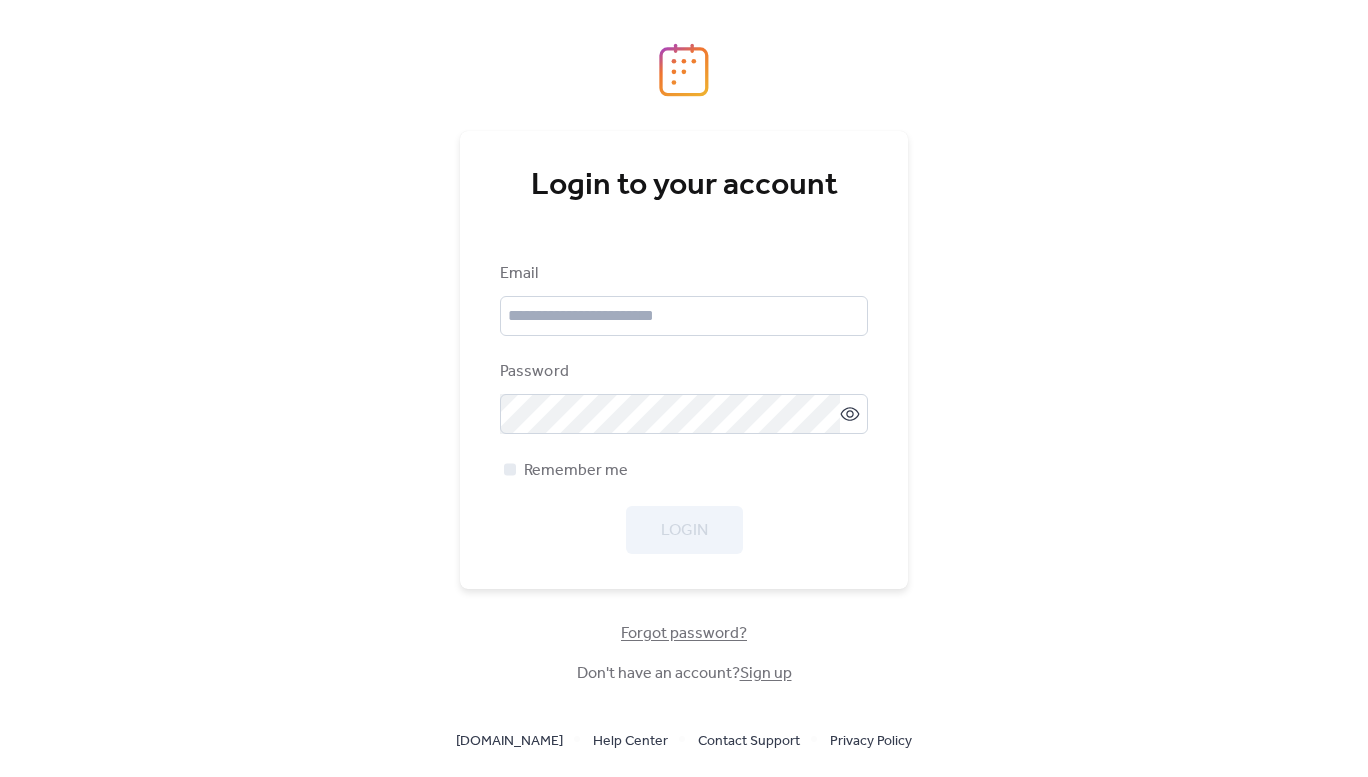 scroll, scrollTop: 0, scrollLeft: 0, axis: both 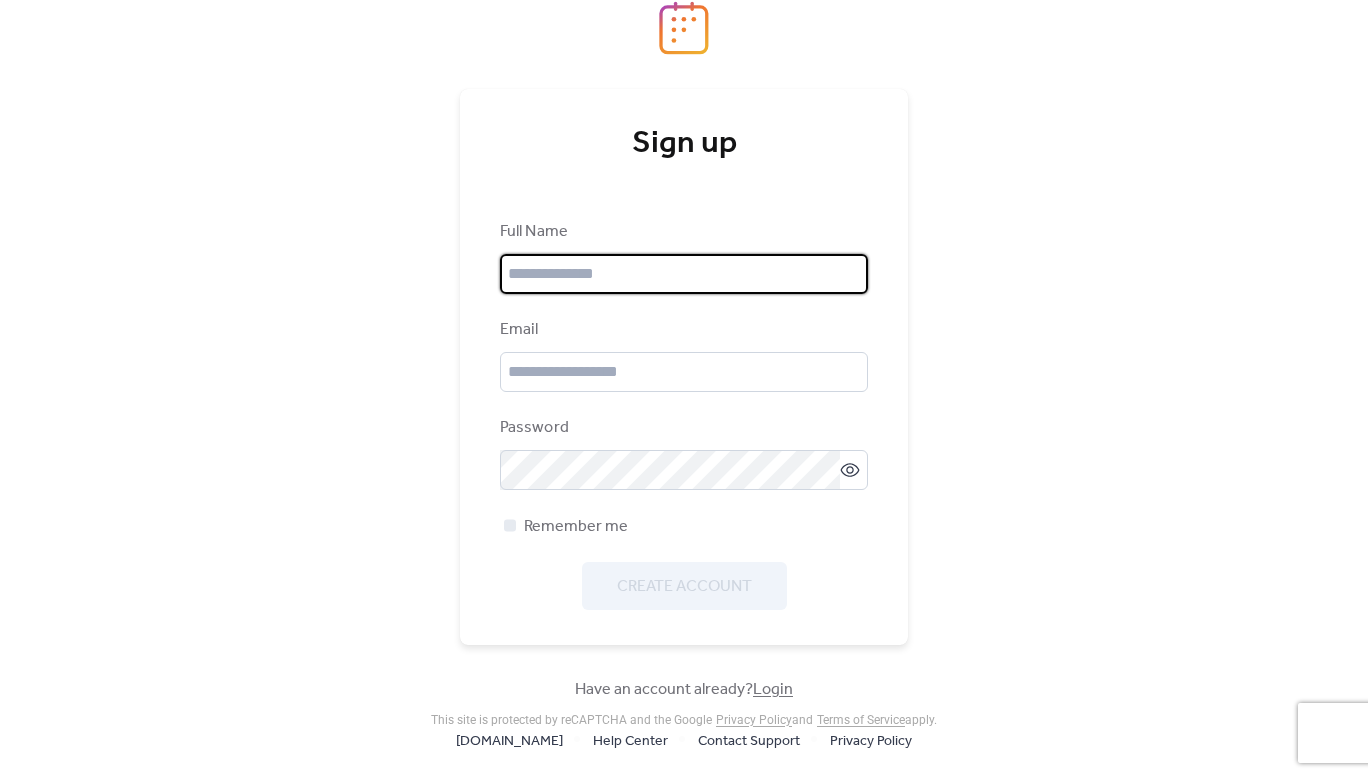 click at bounding box center [684, 274] 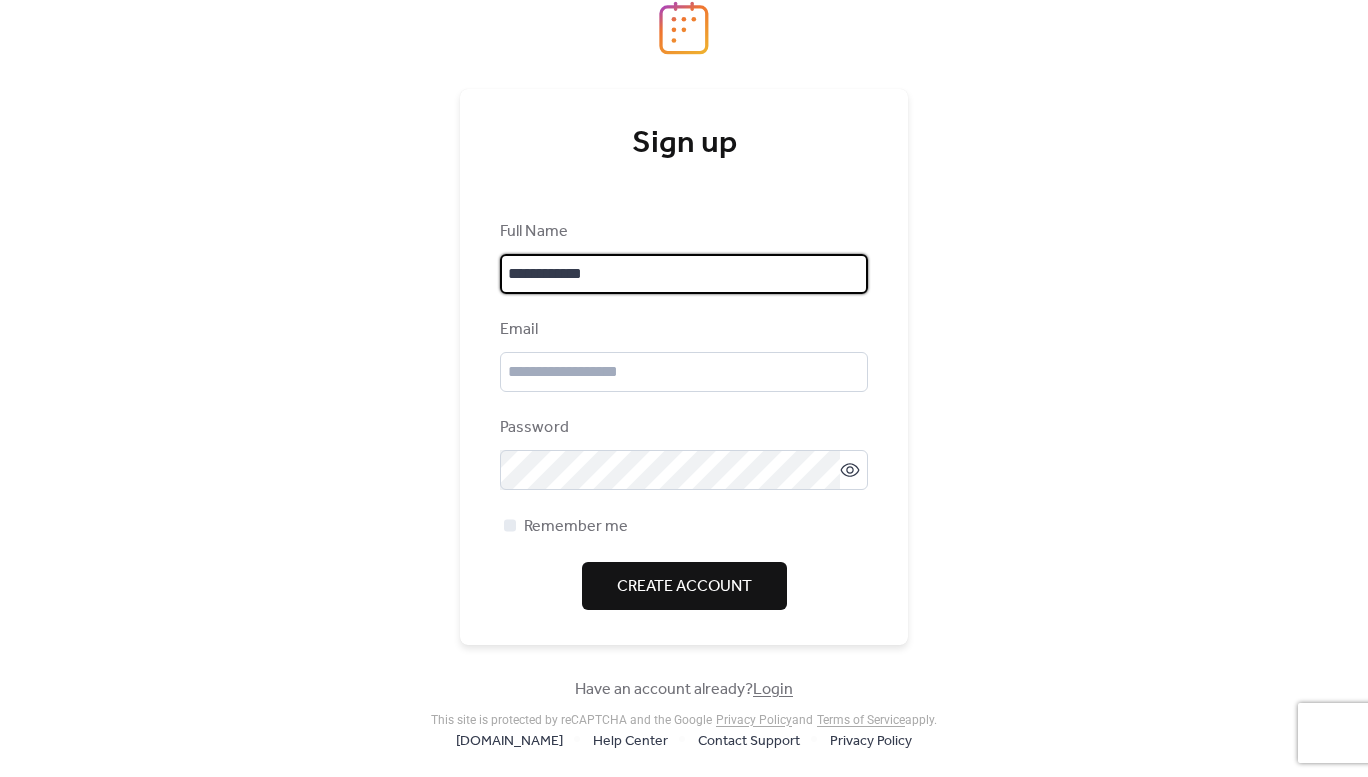 type on "**********" 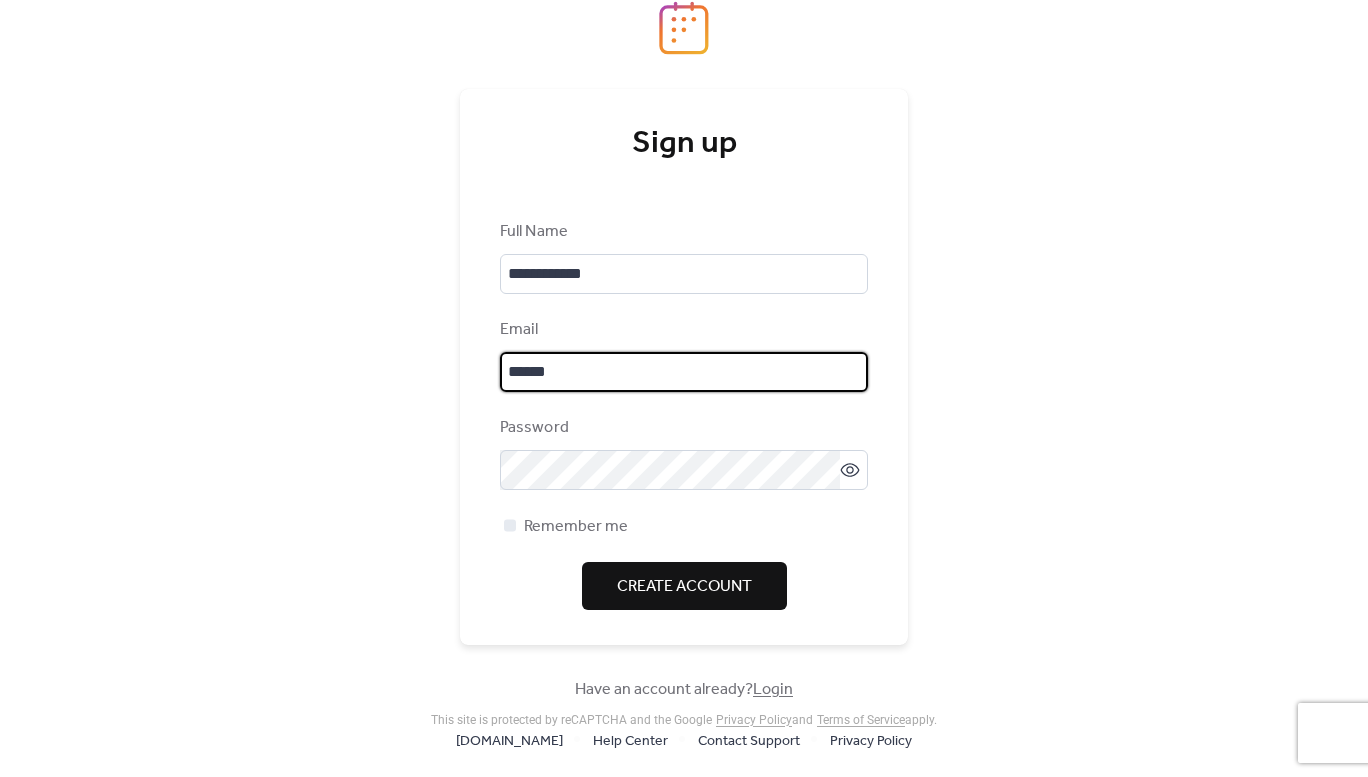 type on "**********" 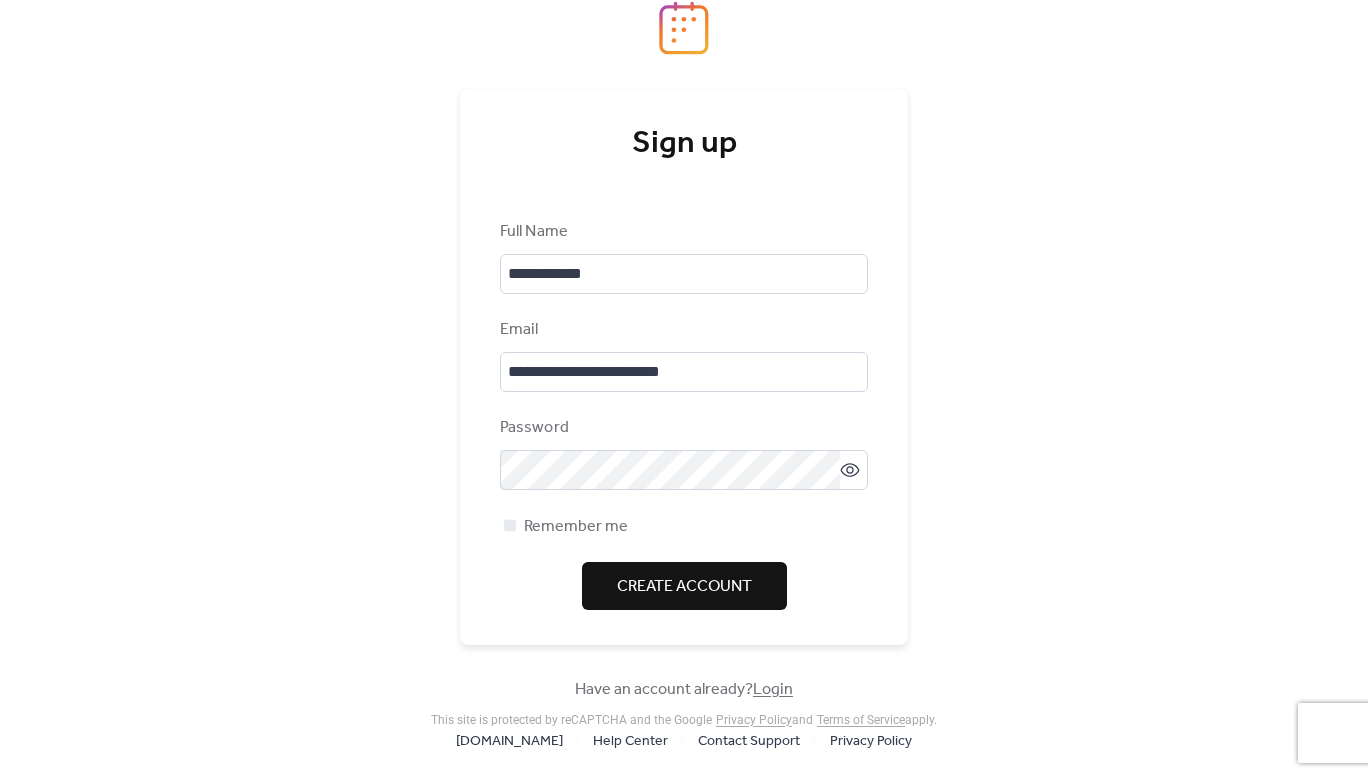click on "Create Account" at bounding box center [684, 587] 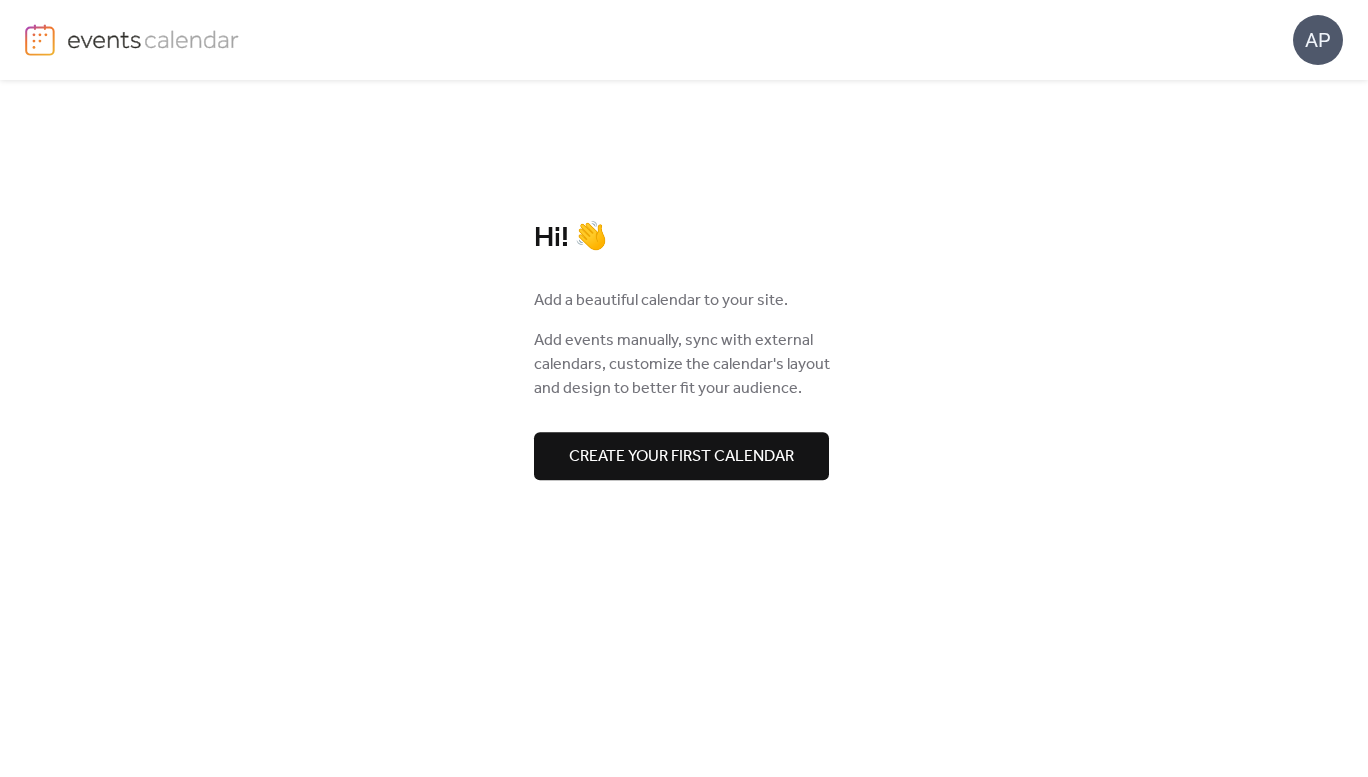 scroll, scrollTop: 0, scrollLeft: 0, axis: both 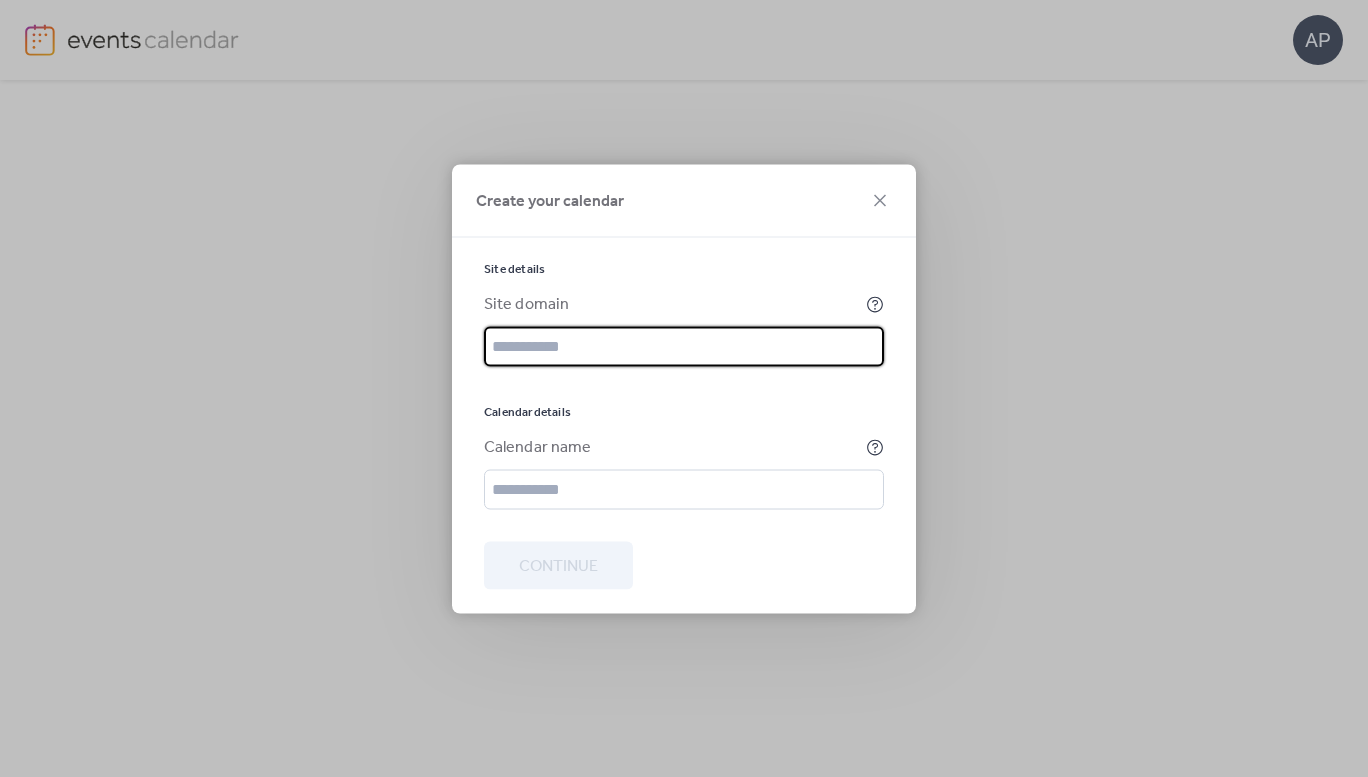 click at bounding box center (684, 346) 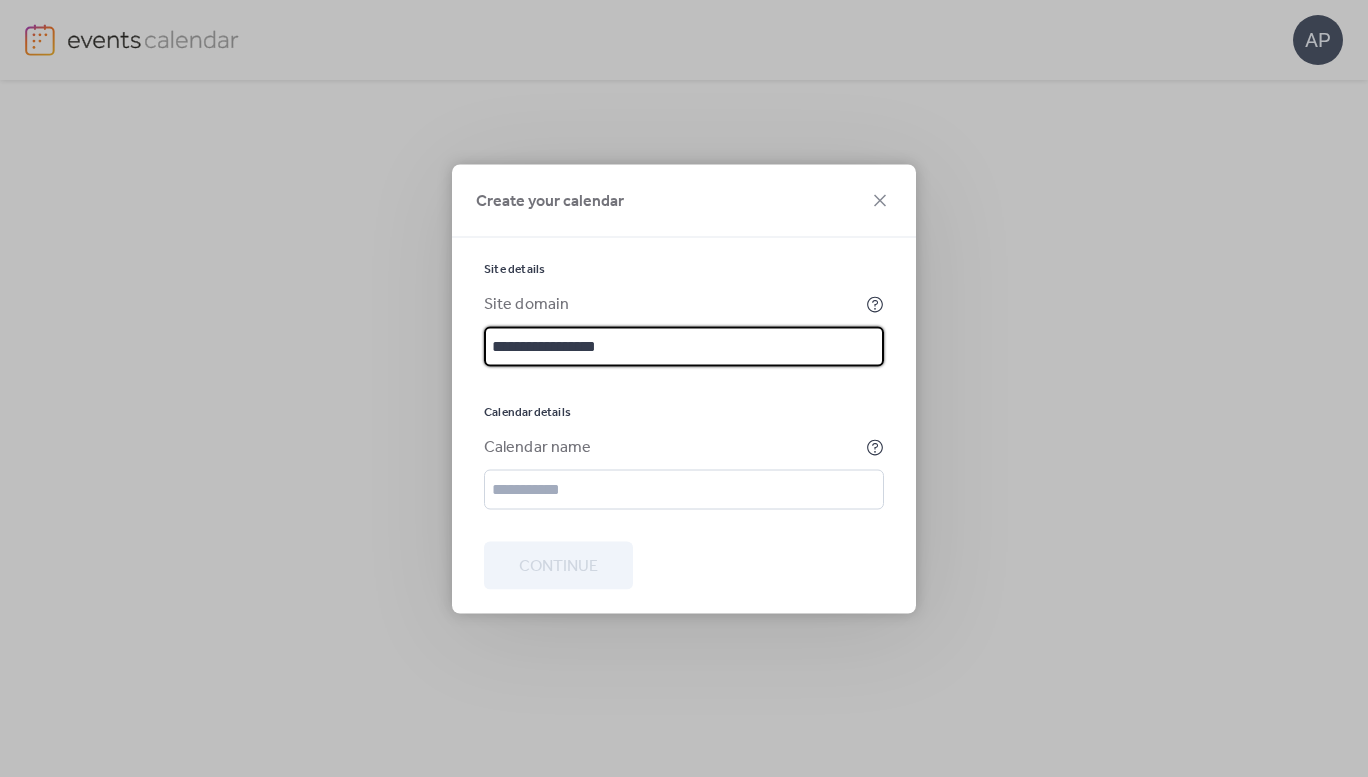 type on "**********" 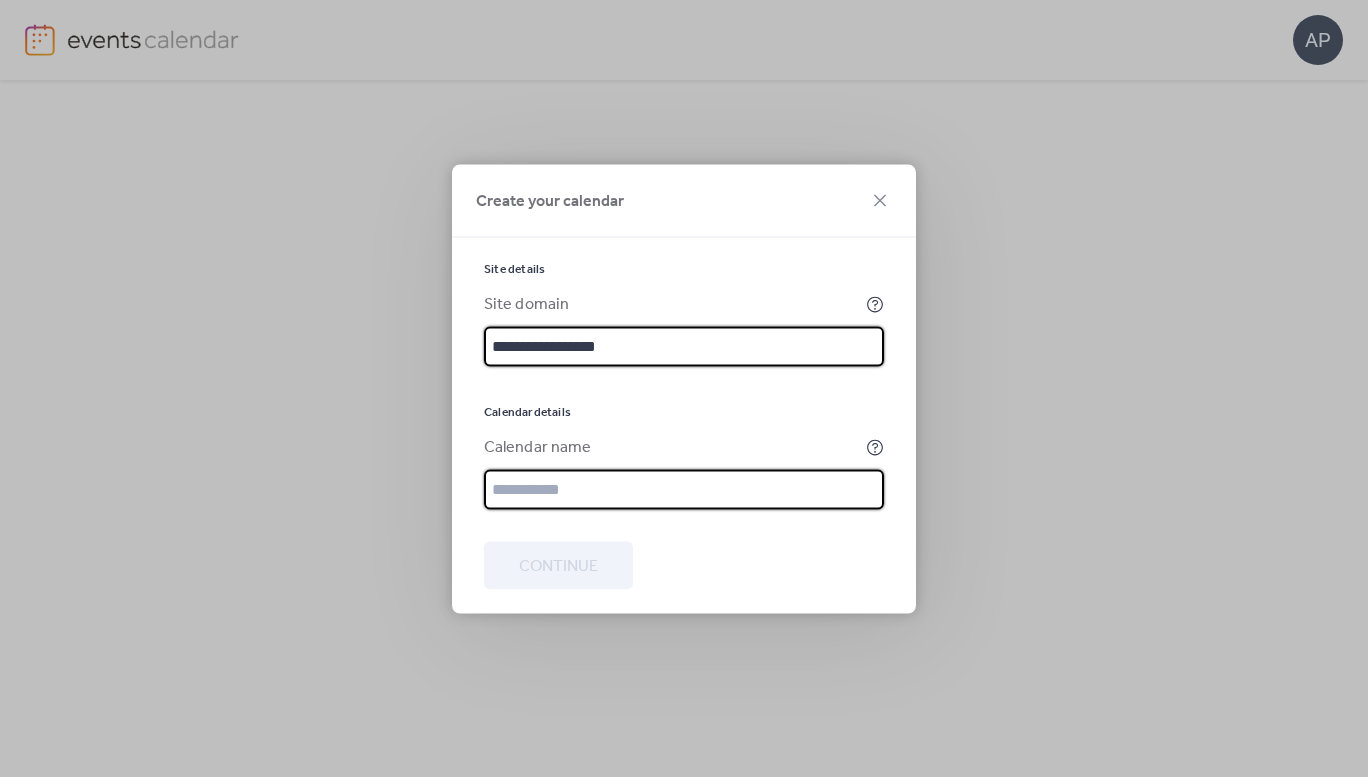 click at bounding box center [684, 489] 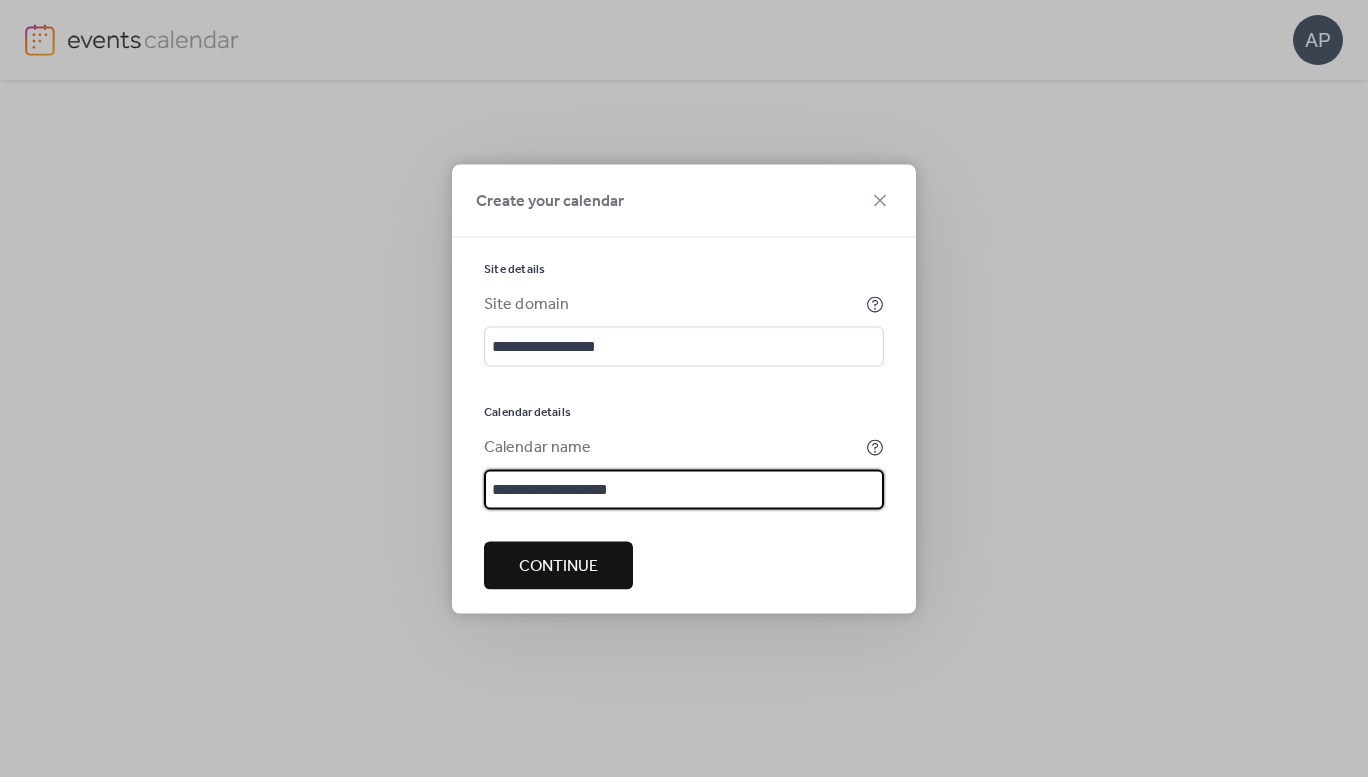 type on "**********" 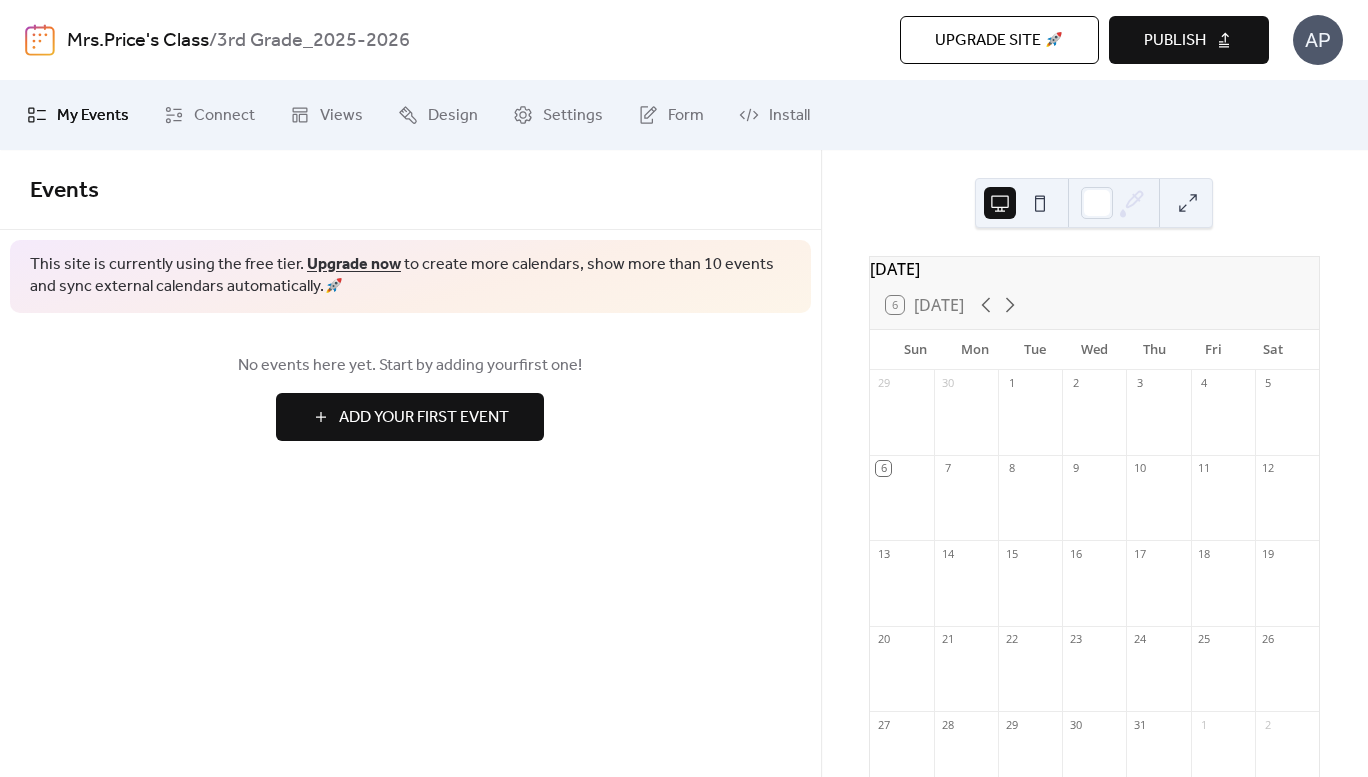 click on "Install" at bounding box center [774, 115] 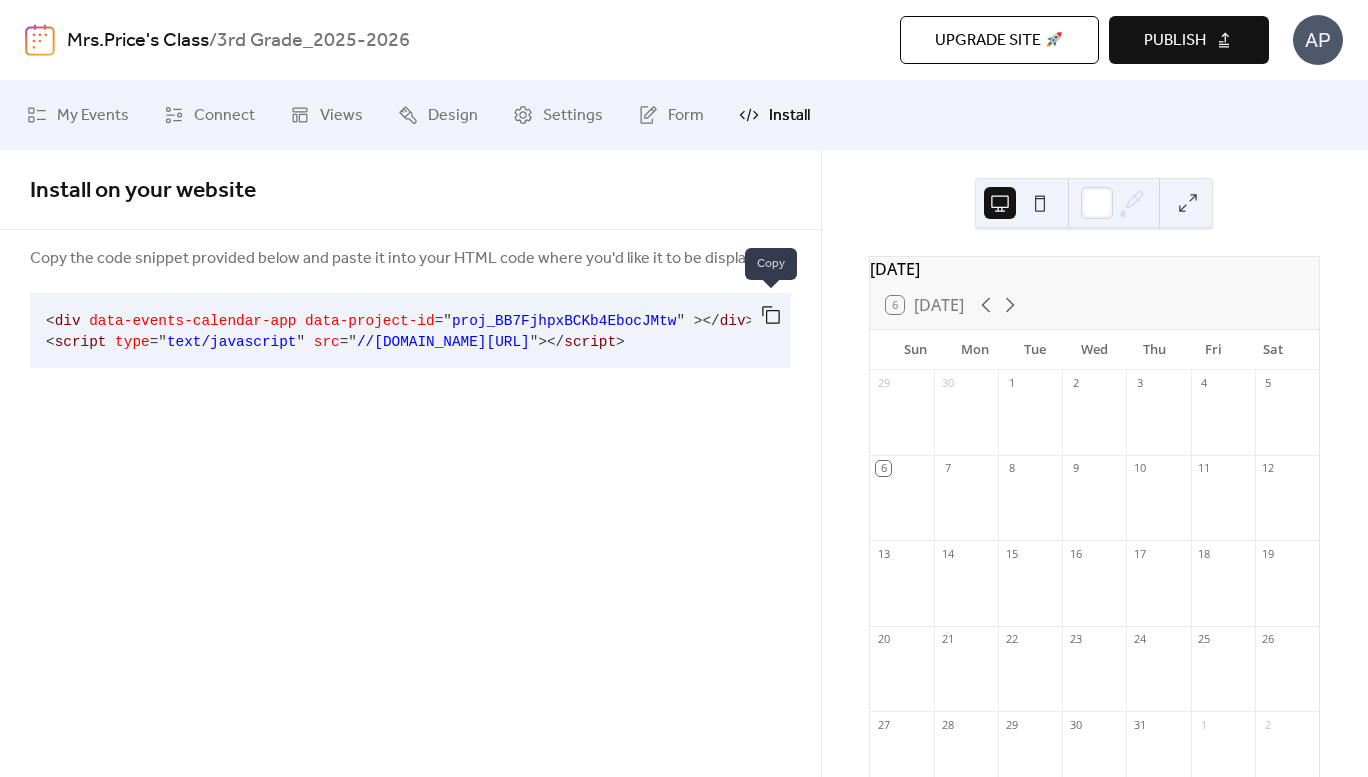 click at bounding box center [771, 315] 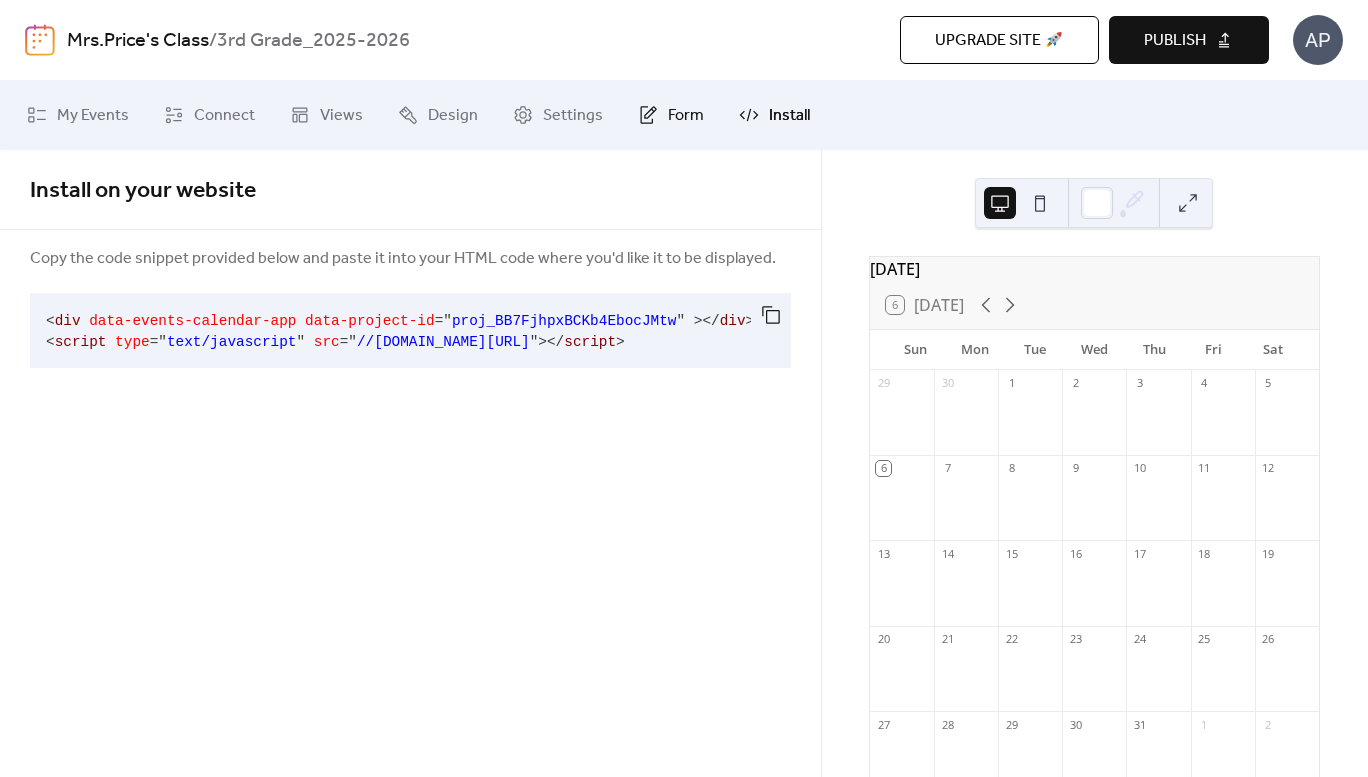 click on "Form" at bounding box center (686, 116) 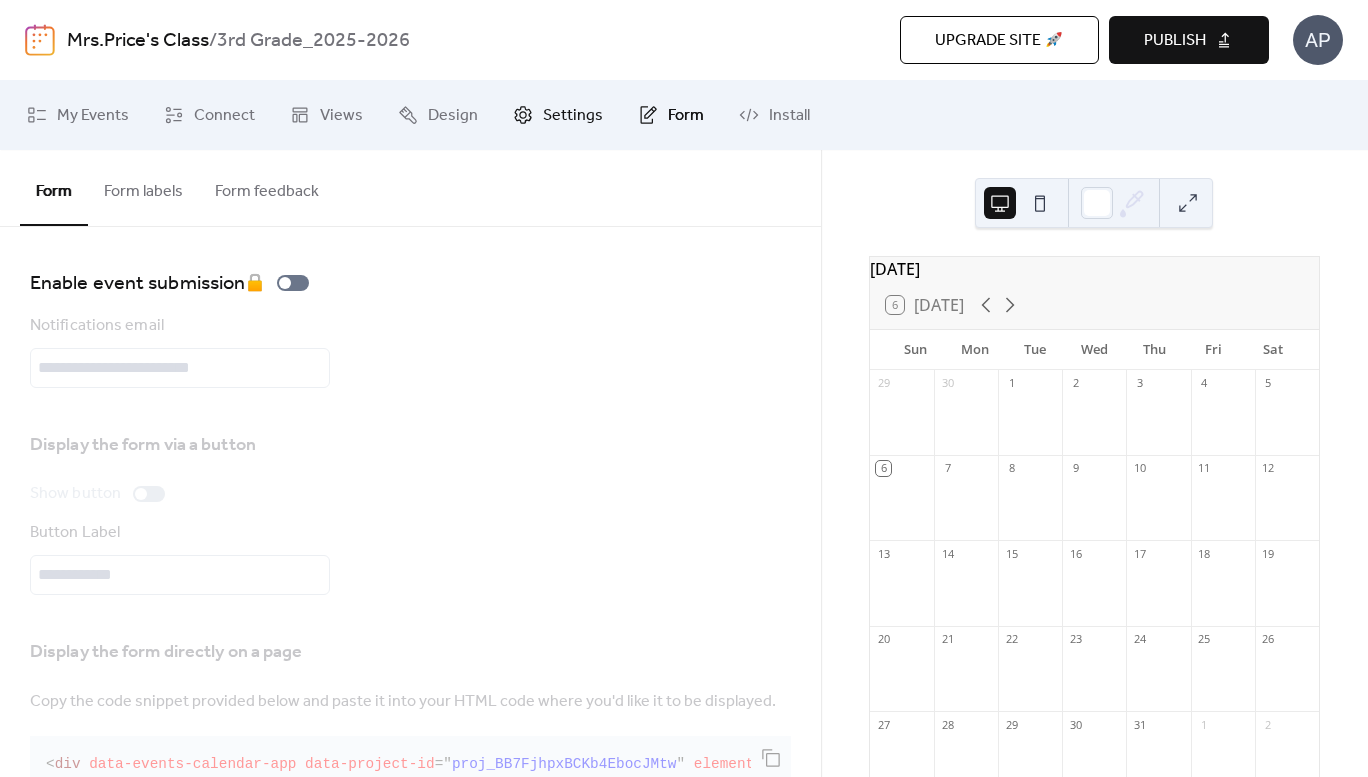 click on "Settings" at bounding box center (573, 116) 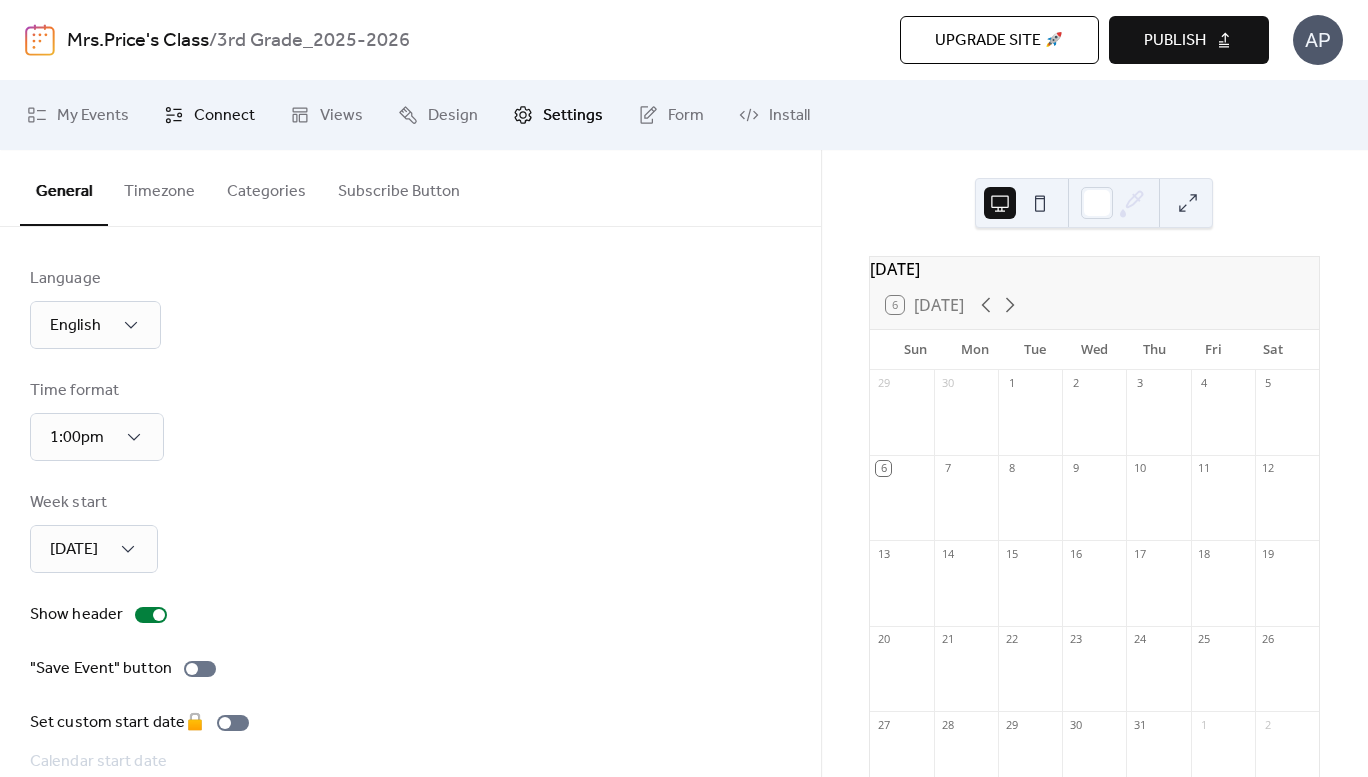 click on "Connect" at bounding box center [224, 116] 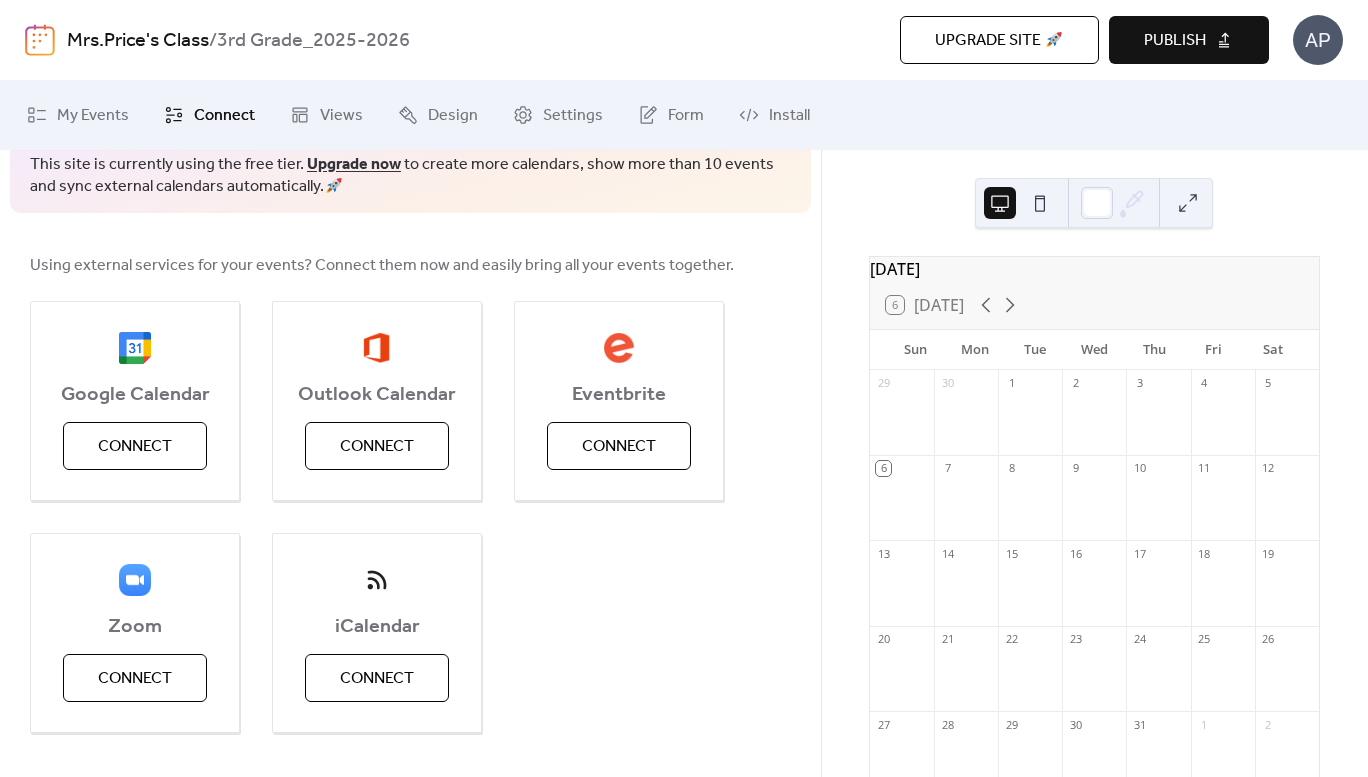 scroll, scrollTop: 0, scrollLeft: 0, axis: both 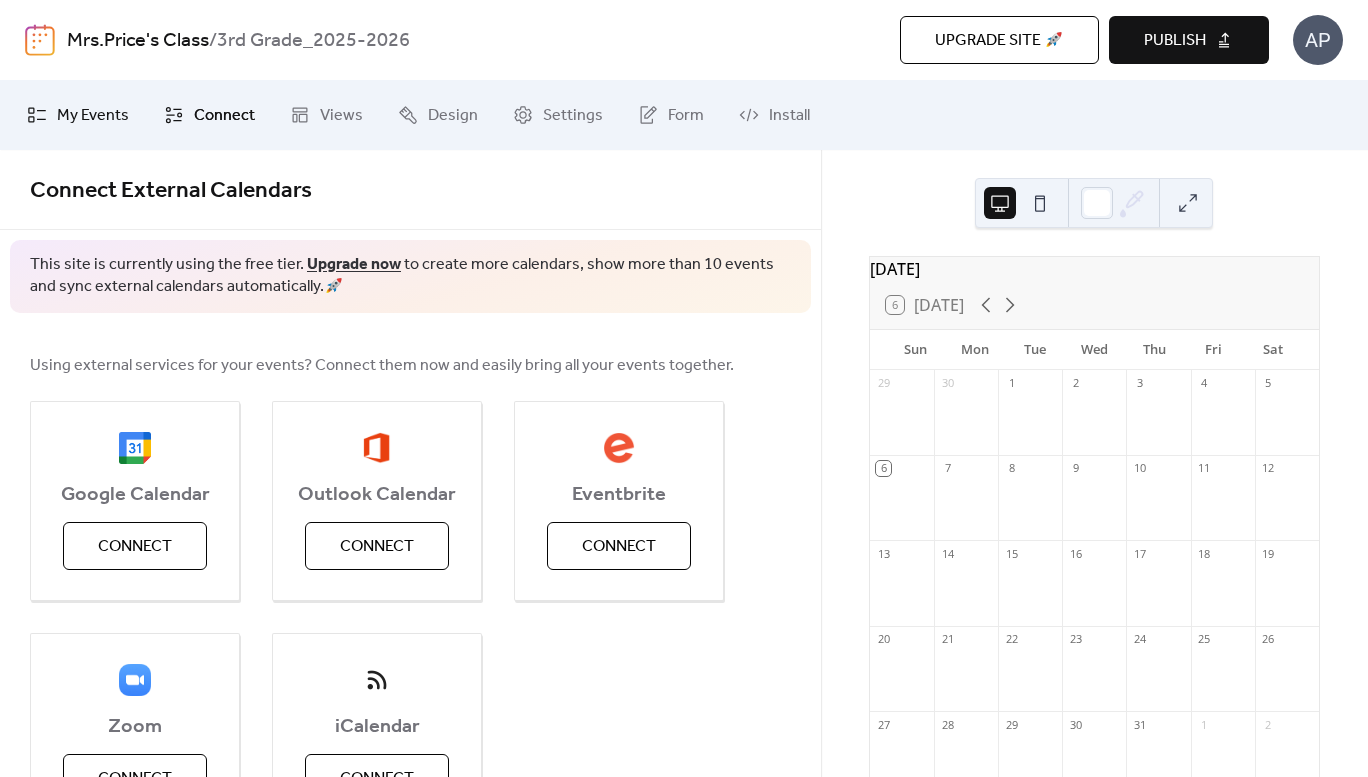 click on "My Events" at bounding box center [93, 116] 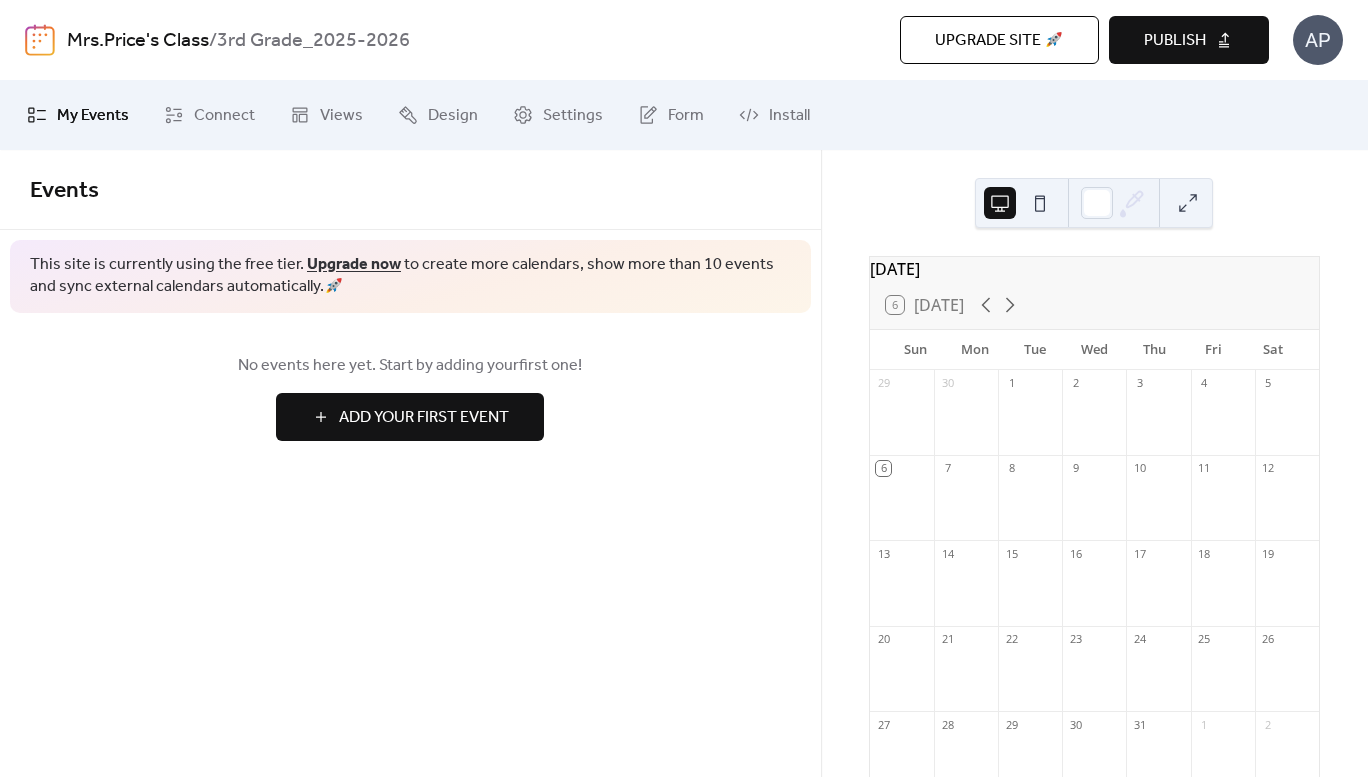 click on "Add Your First Event" at bounding box center [410, 417] 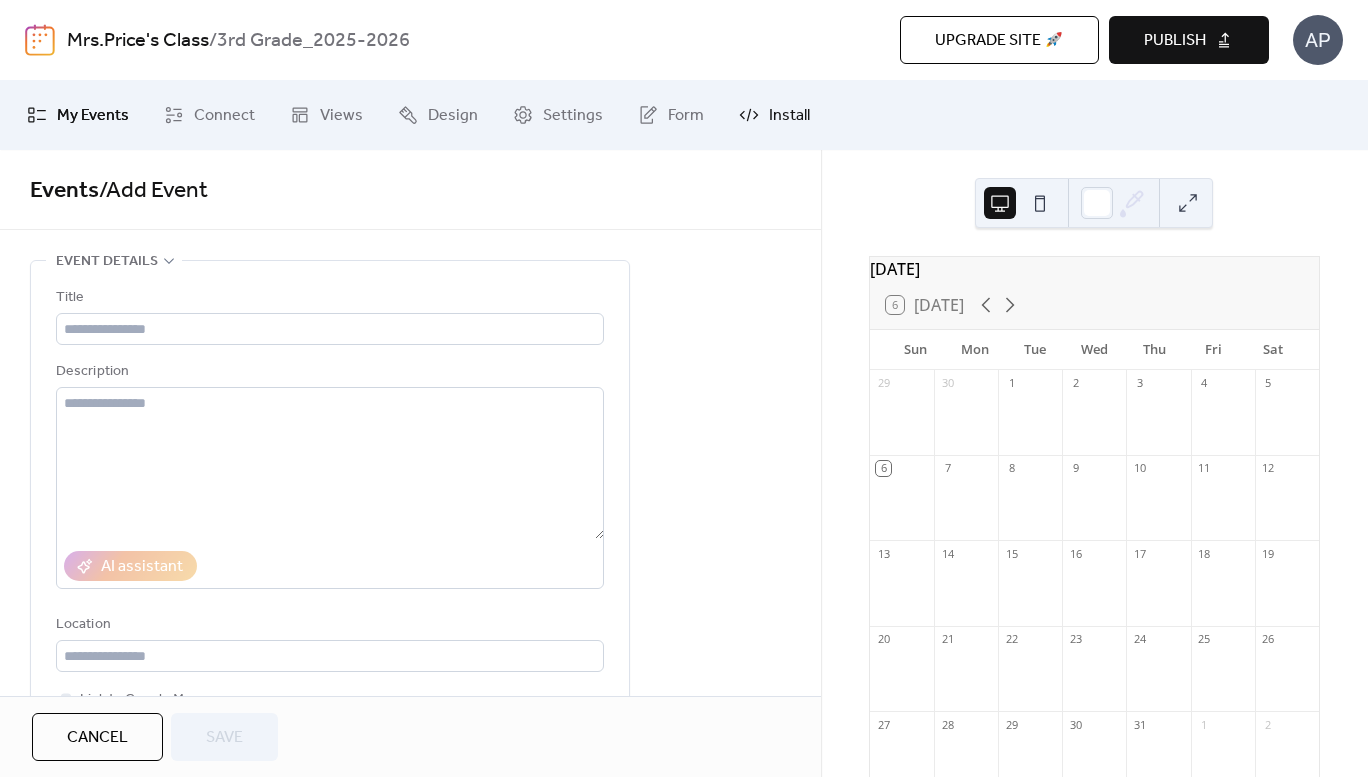 click on "Install" at bounding box center [774, 115] 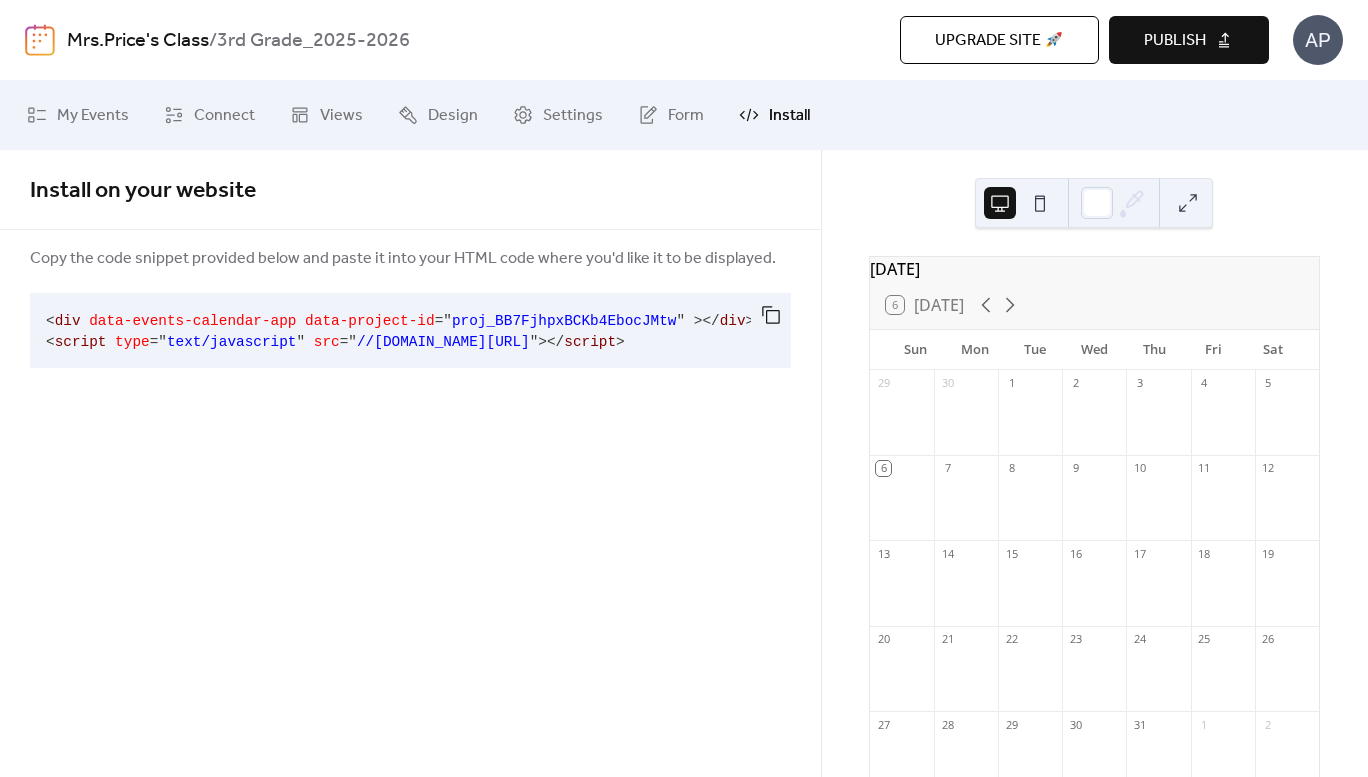 click on "AP" at bounding box center (1318, 40) 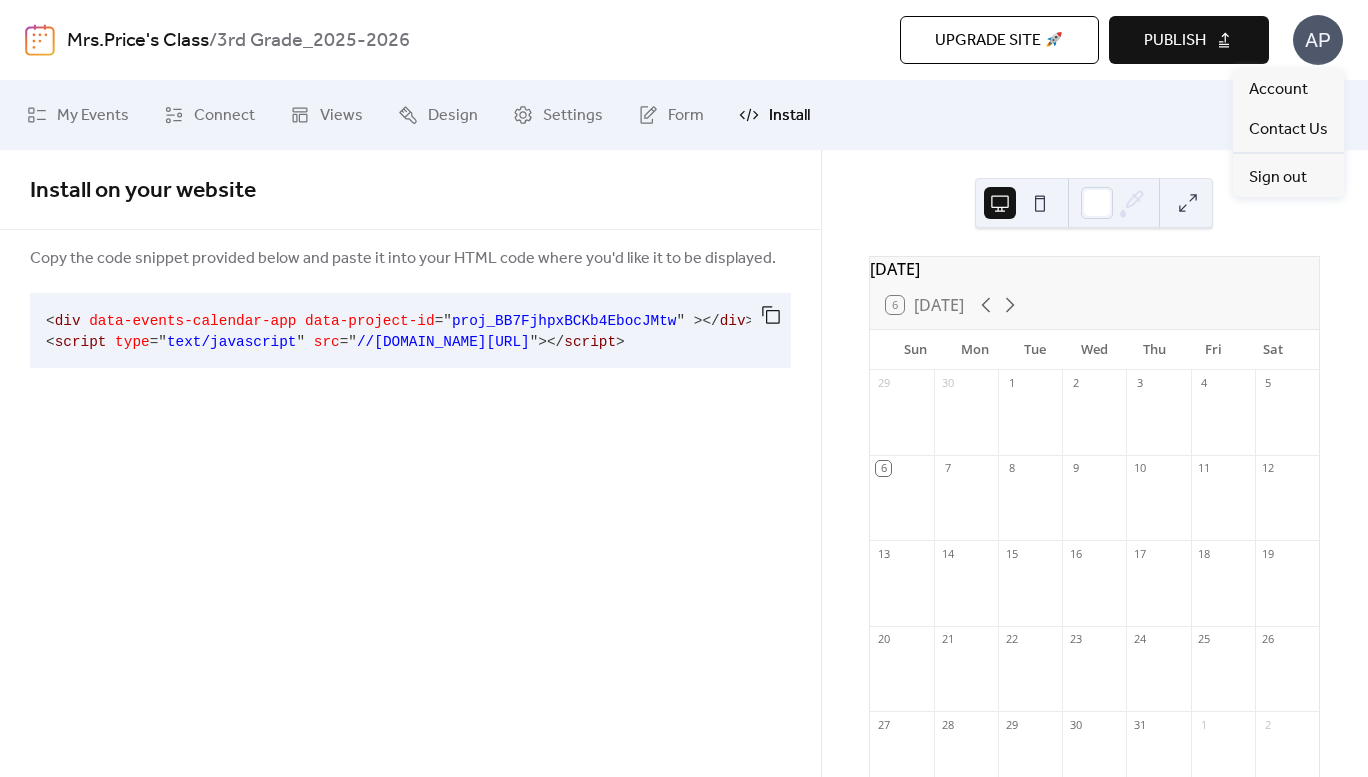 click on "Publish" at bounding box center [1175, 41] 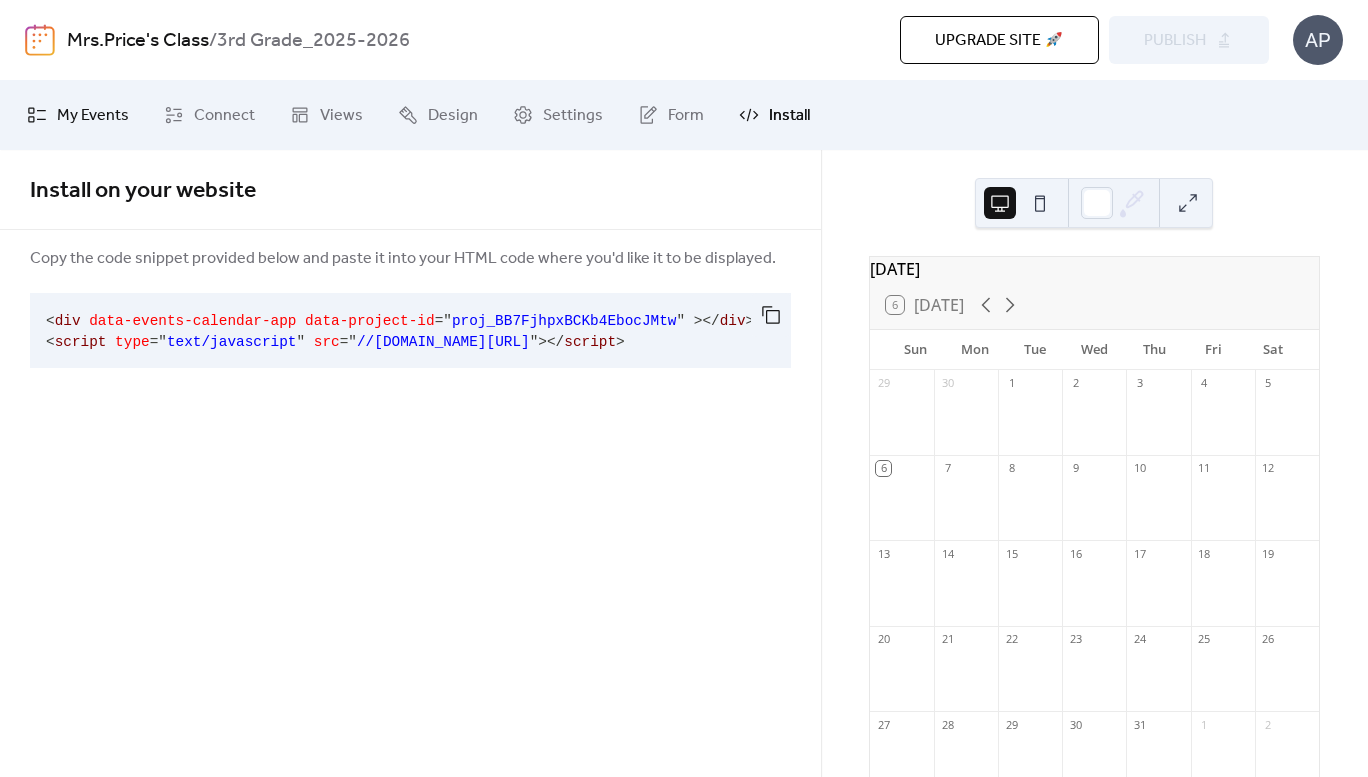 click on "My Events" at bounding box center [93, 116] 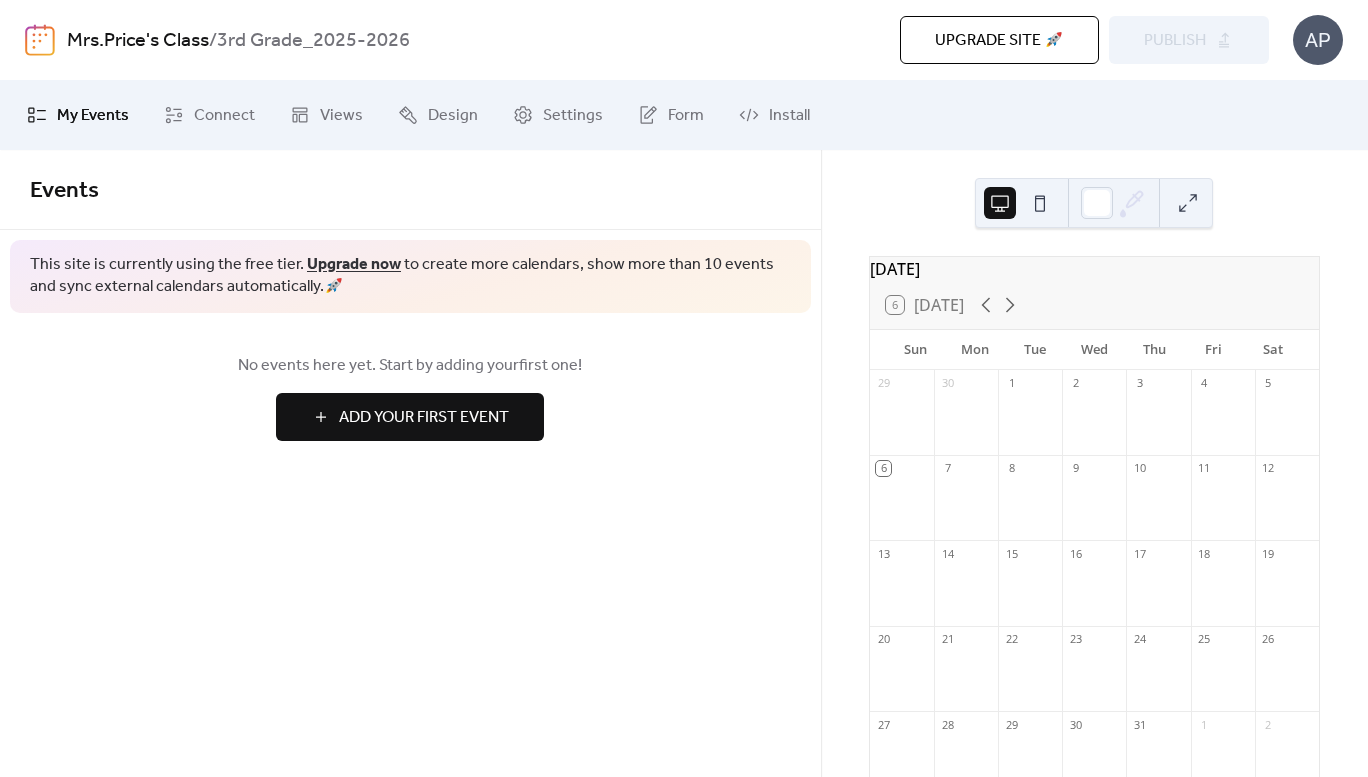 click on "AP" at bounding box center (1318, 40) 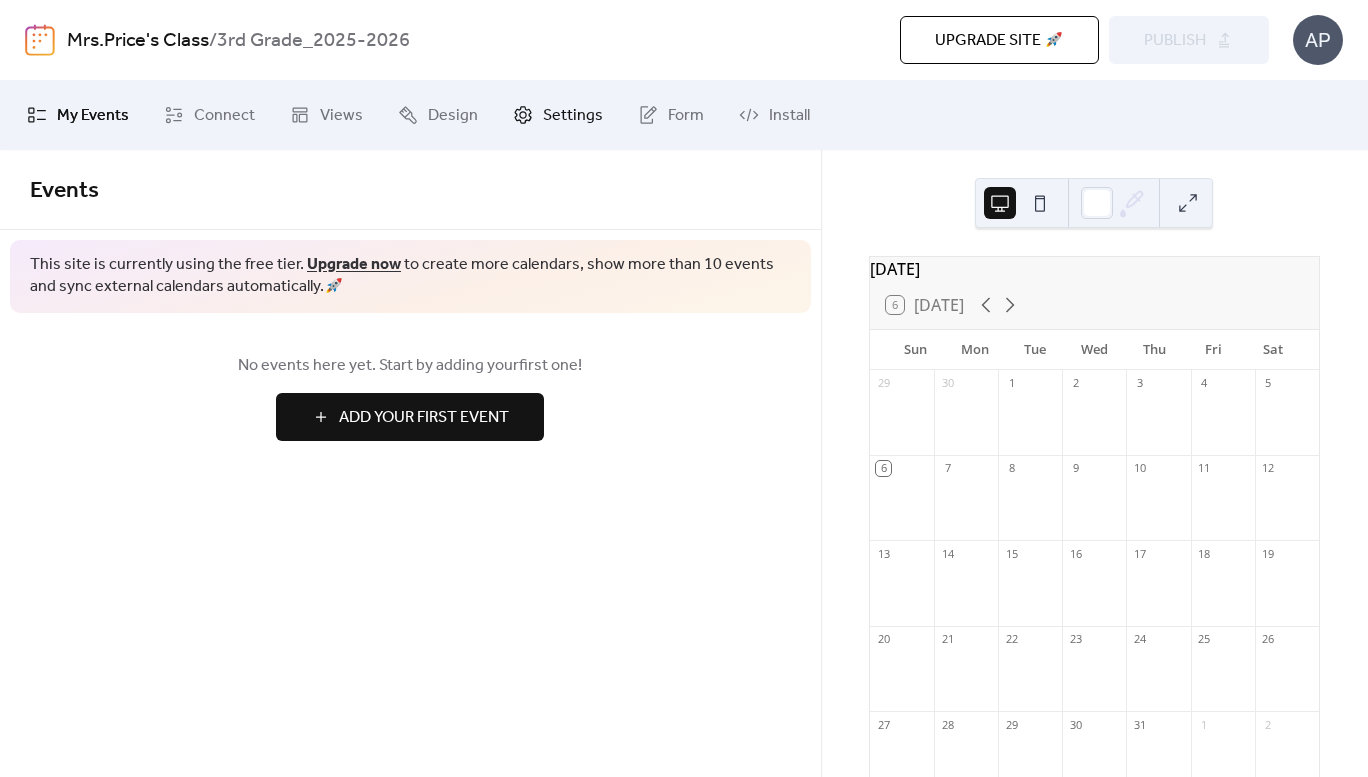 click on "Settings" at bounding box center (573, 116) 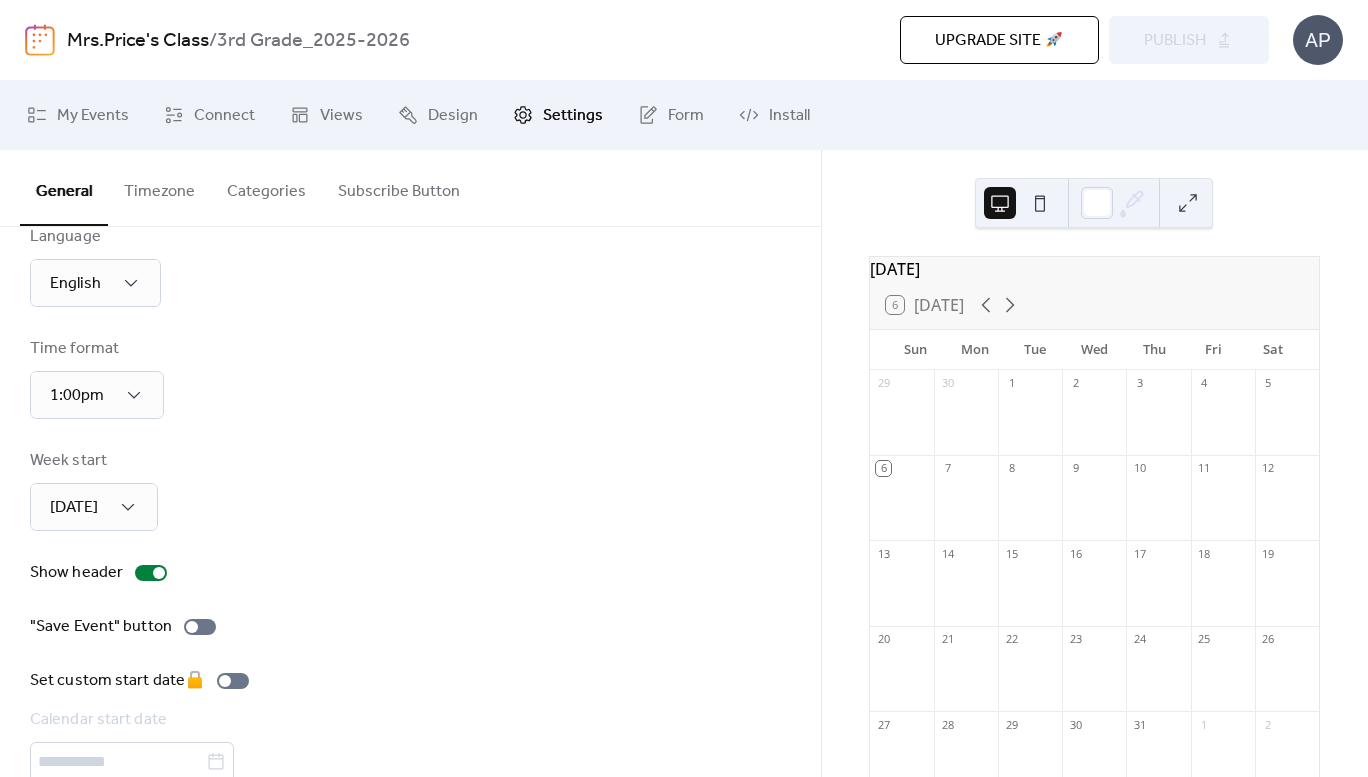 scroll, scrollTop: 0, scrollLeft: 0, axis: both 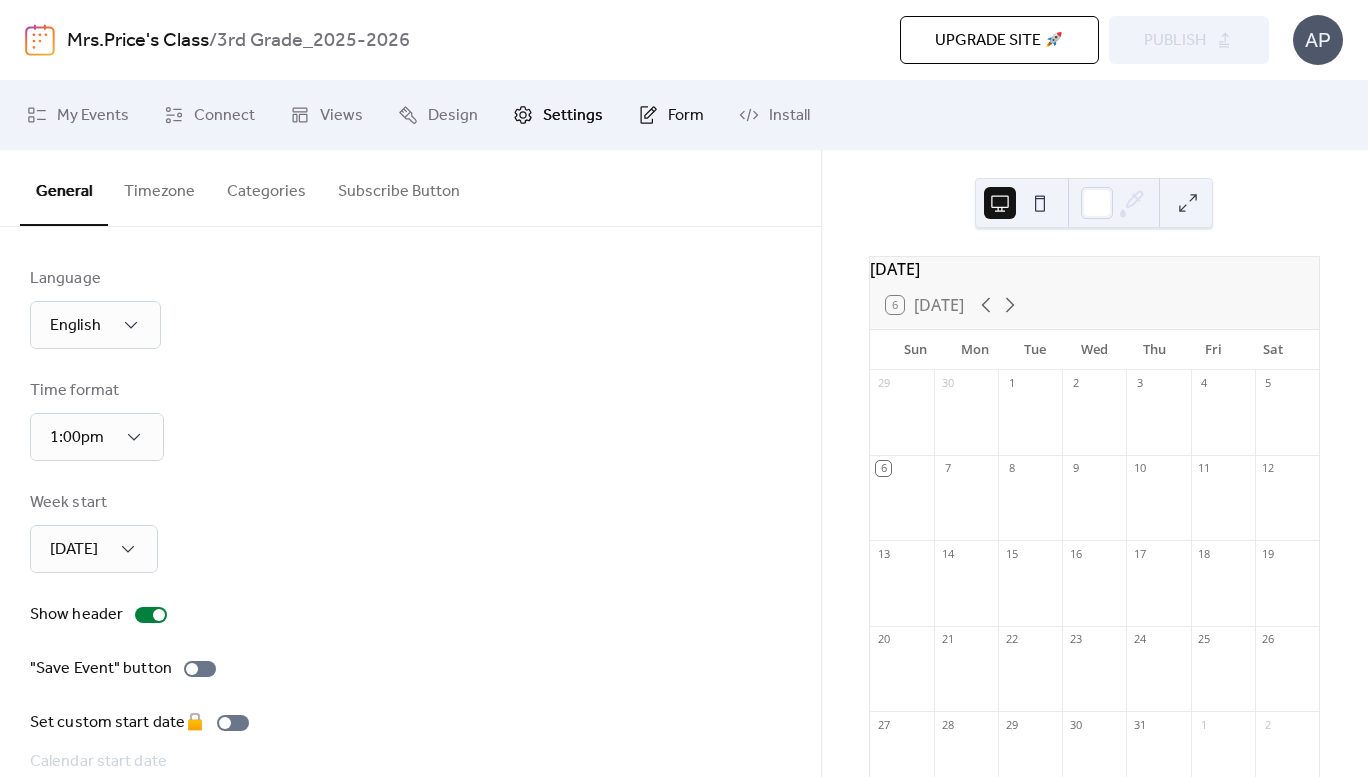 click on "Form" at bounding box center (686, 116) 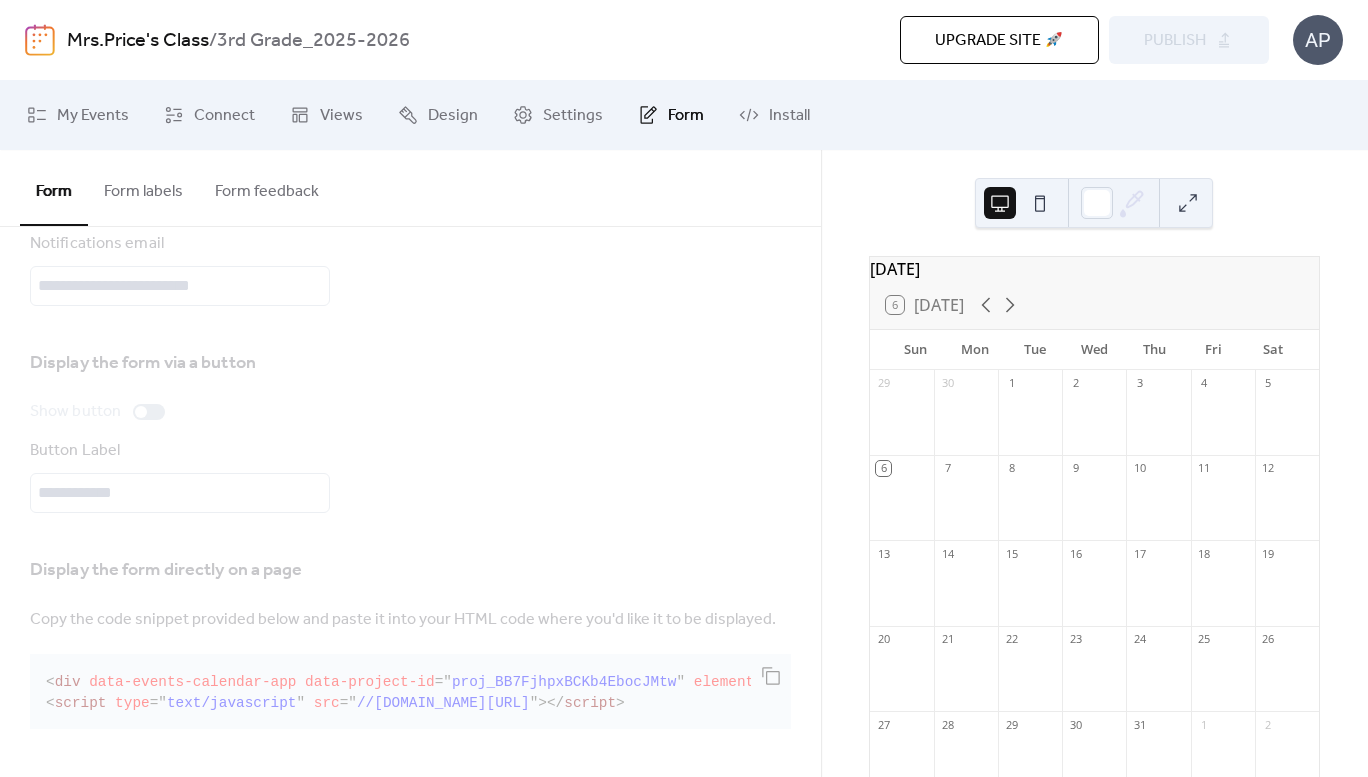 scroll, scrollTop: 0, scrollLeft: 0, axis: both 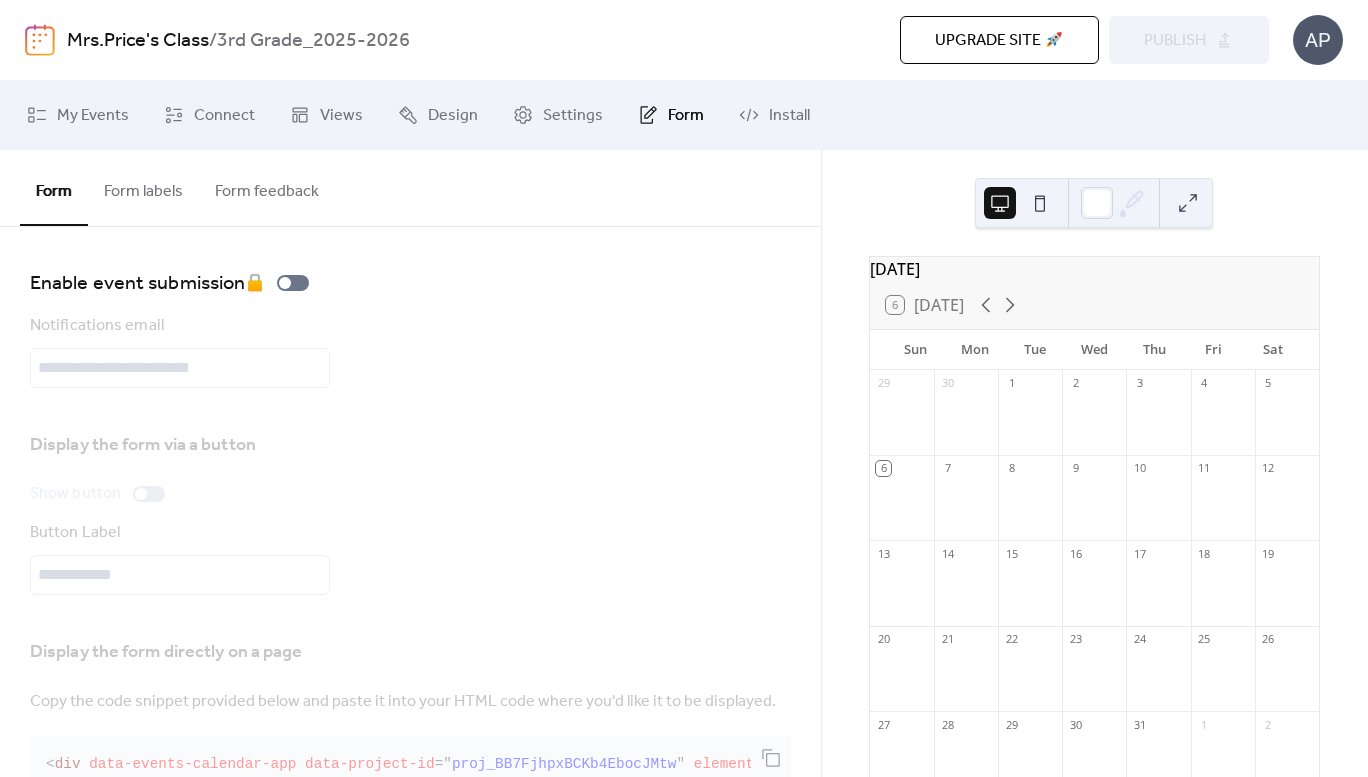 click on "Form labels" at bounding box center (143, 187) 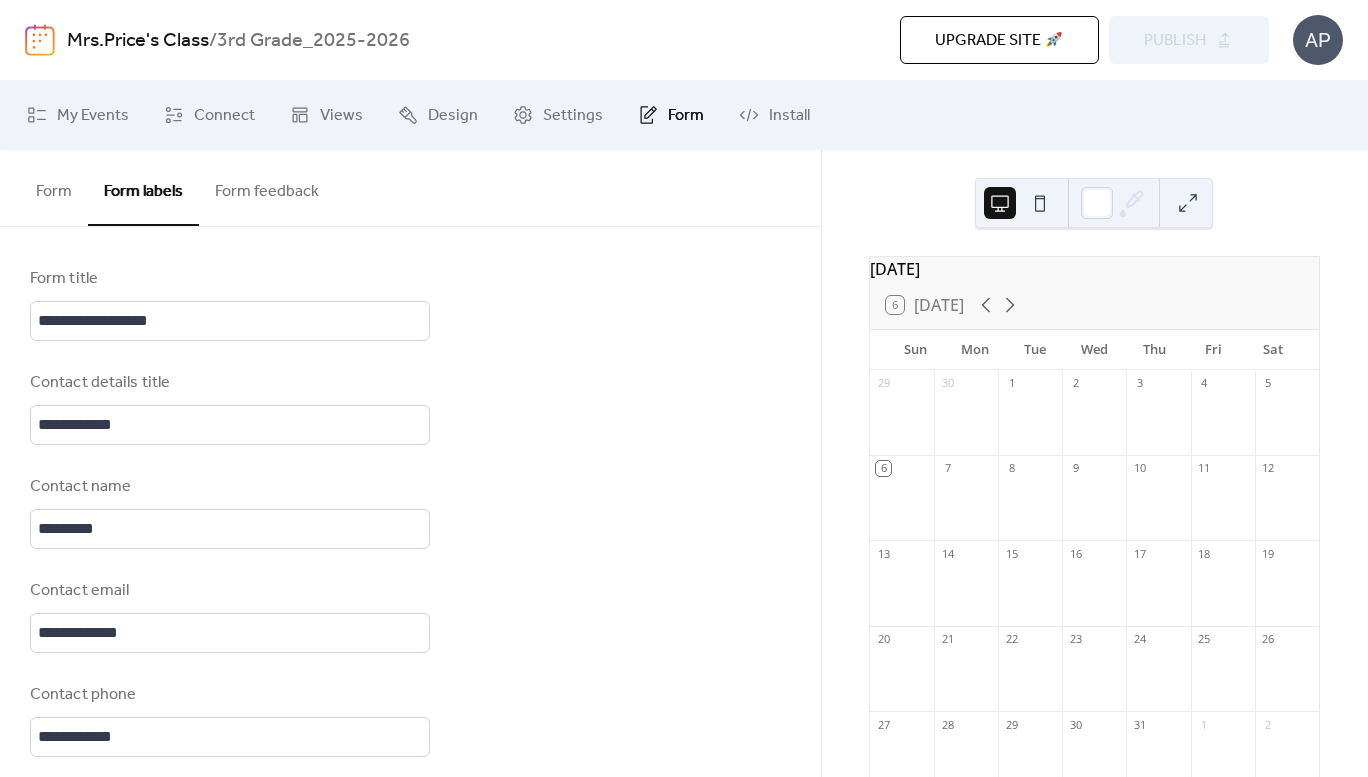 click on "Form feedback" at bounding box center [267, 187] 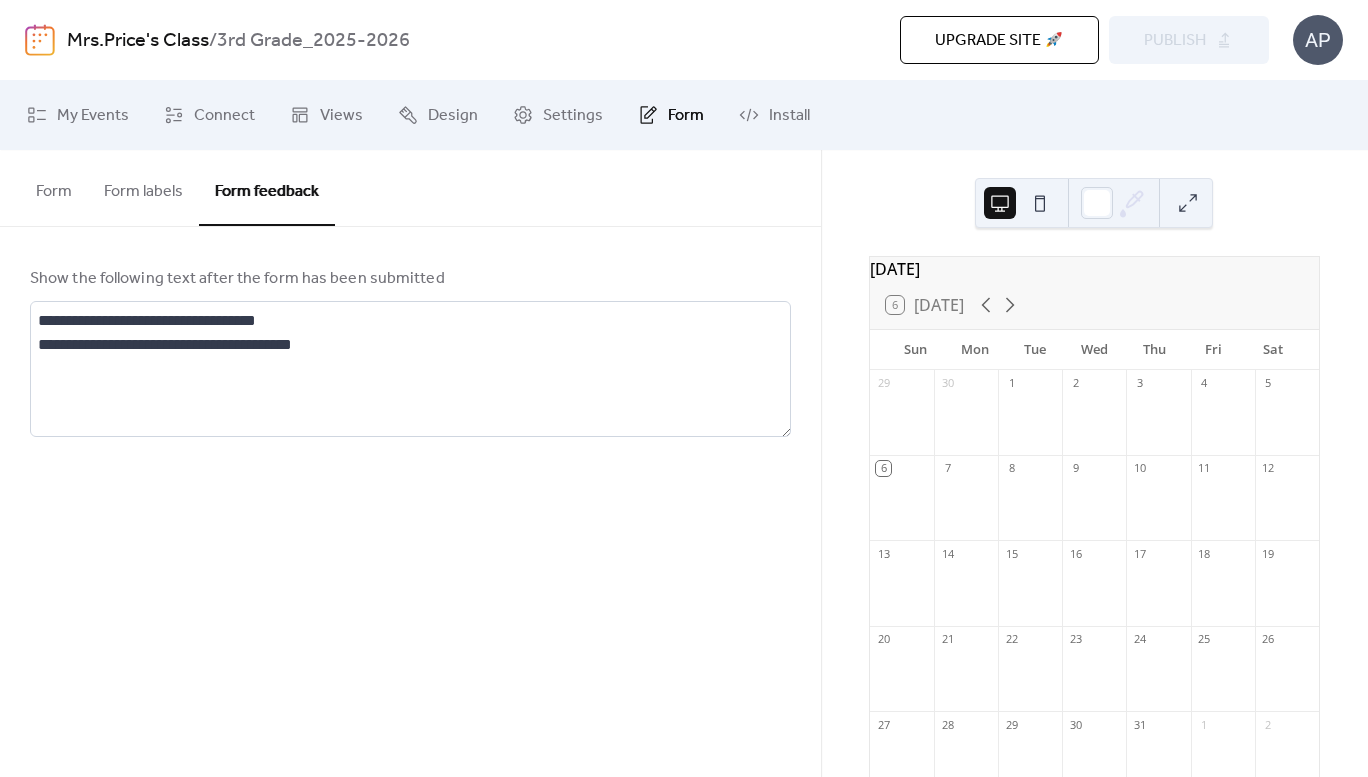 click on "Form labels" at bounding box center (143, 187) 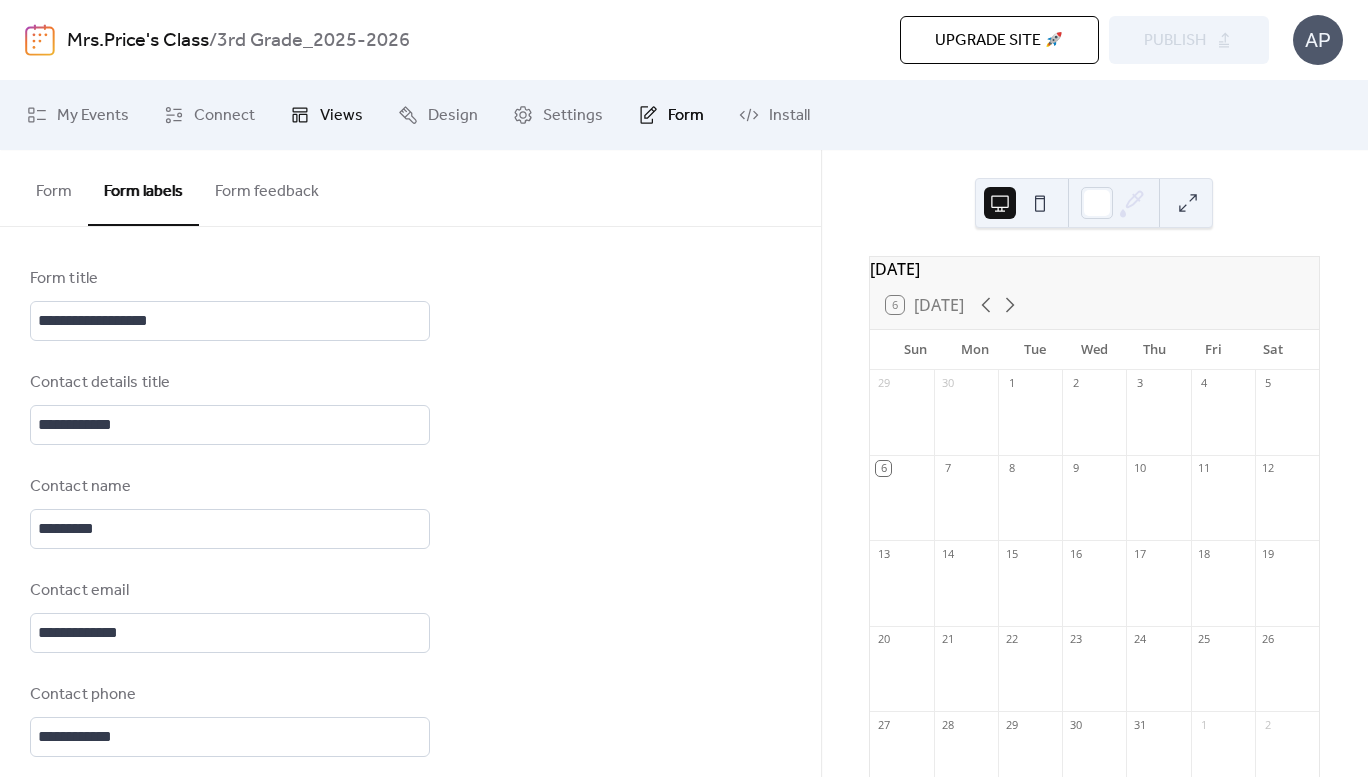 click 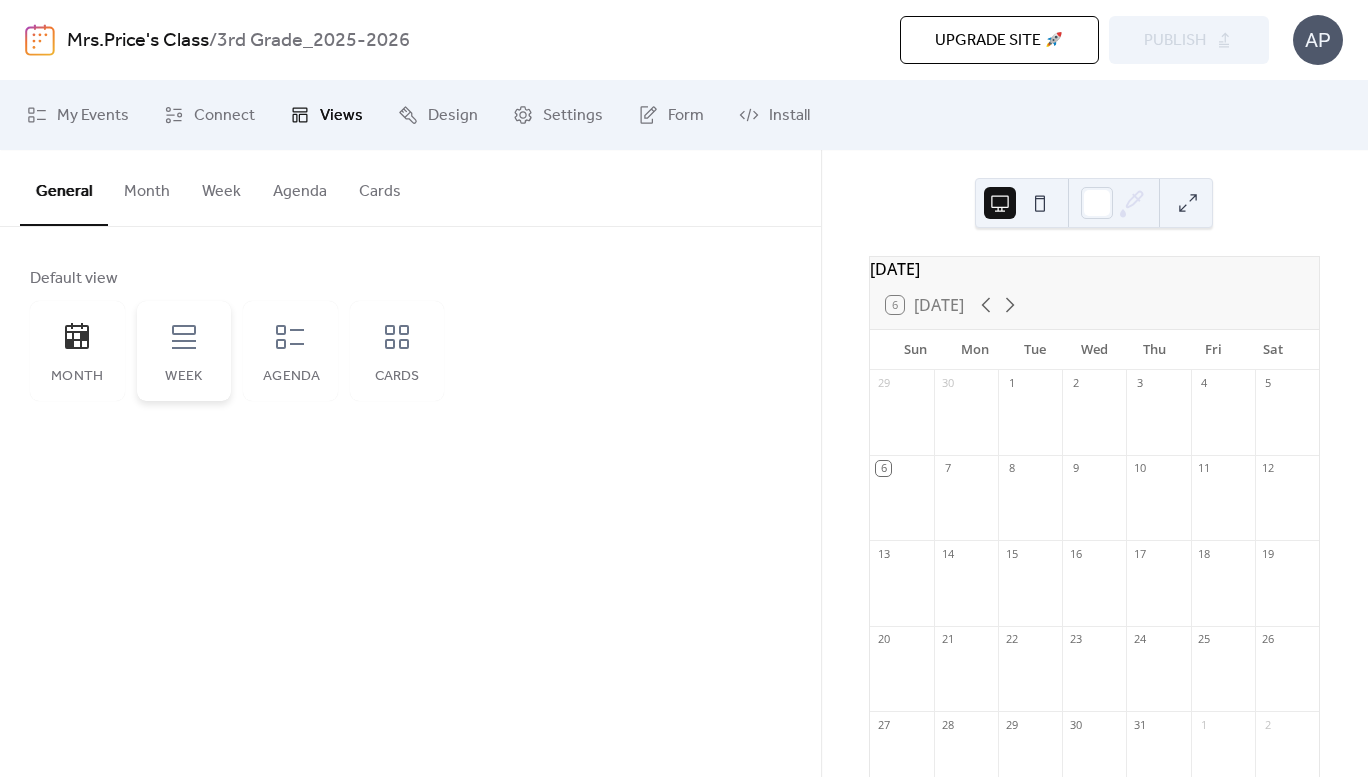 click 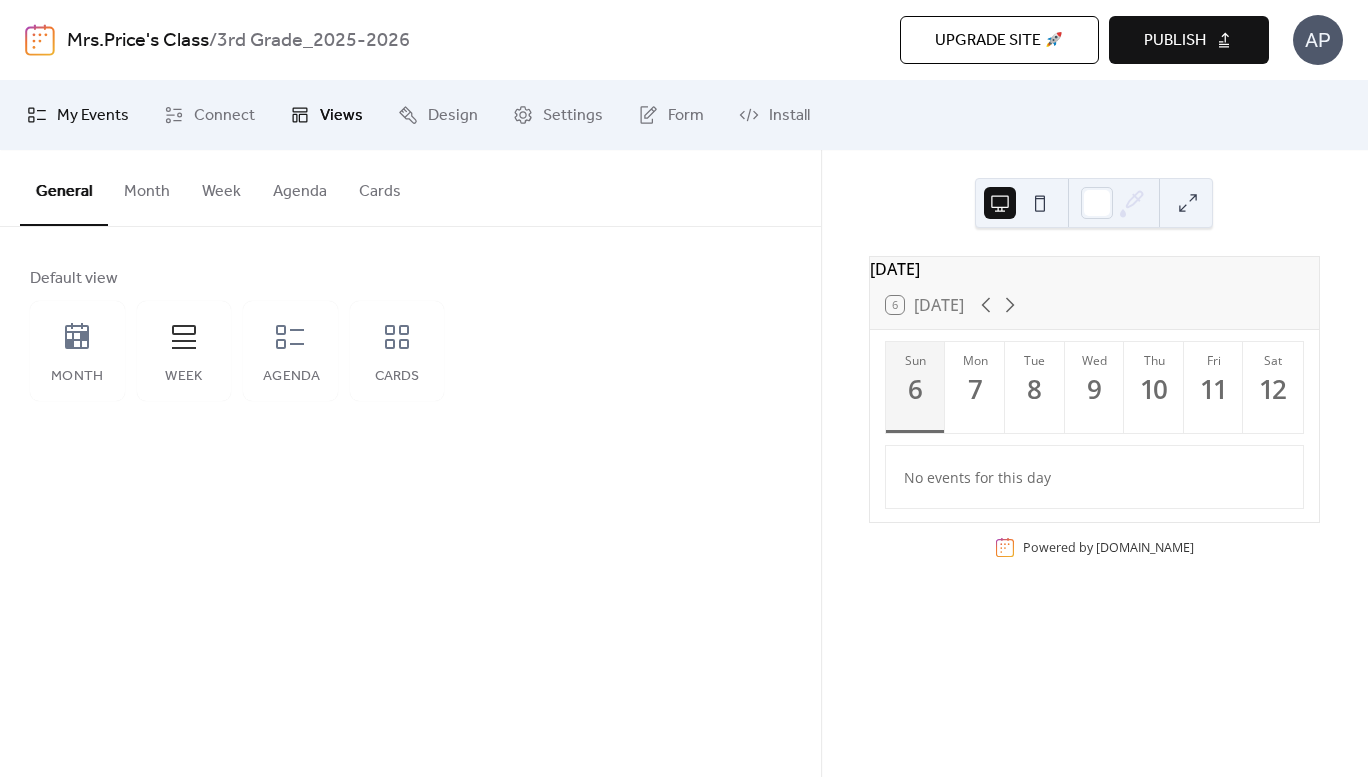 click on "My Events" at bounding box center [93, 116] 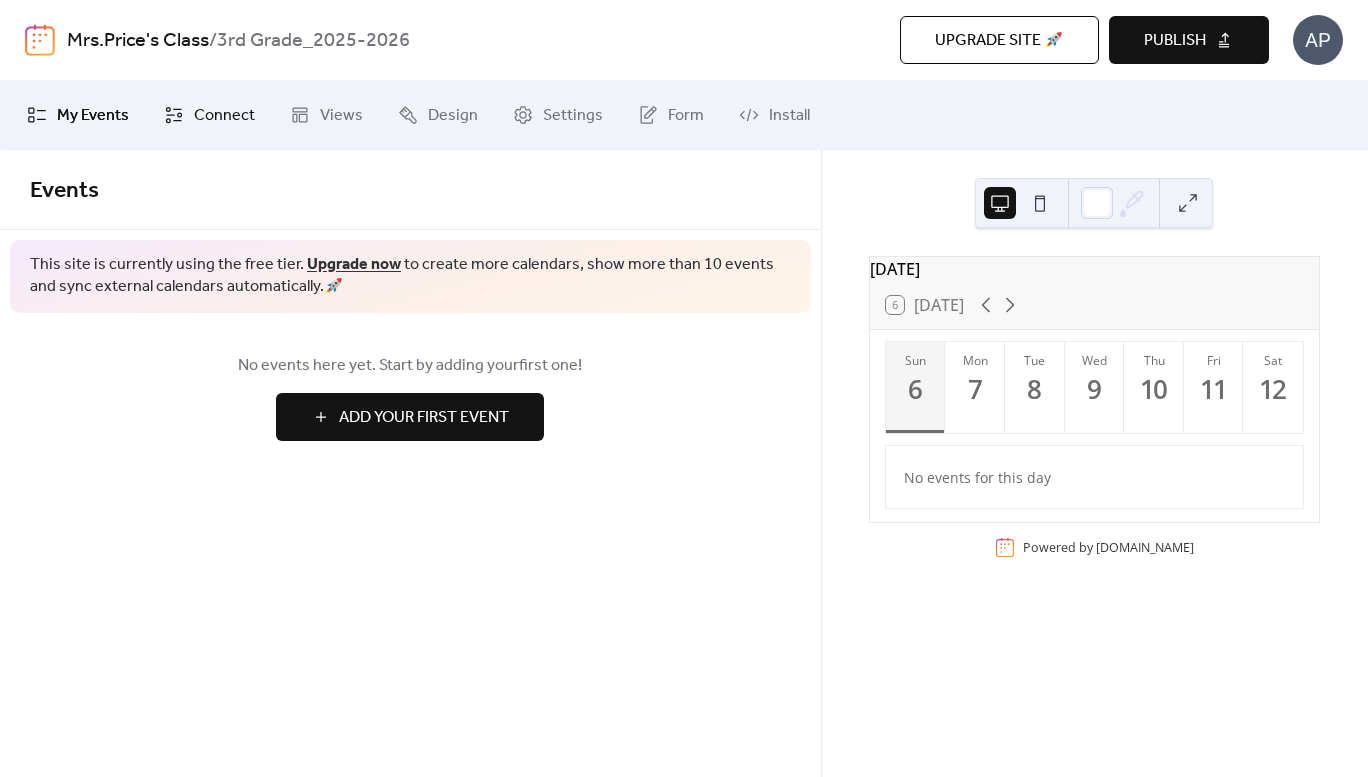 click on "Connect" at bounding box center (224, 116) 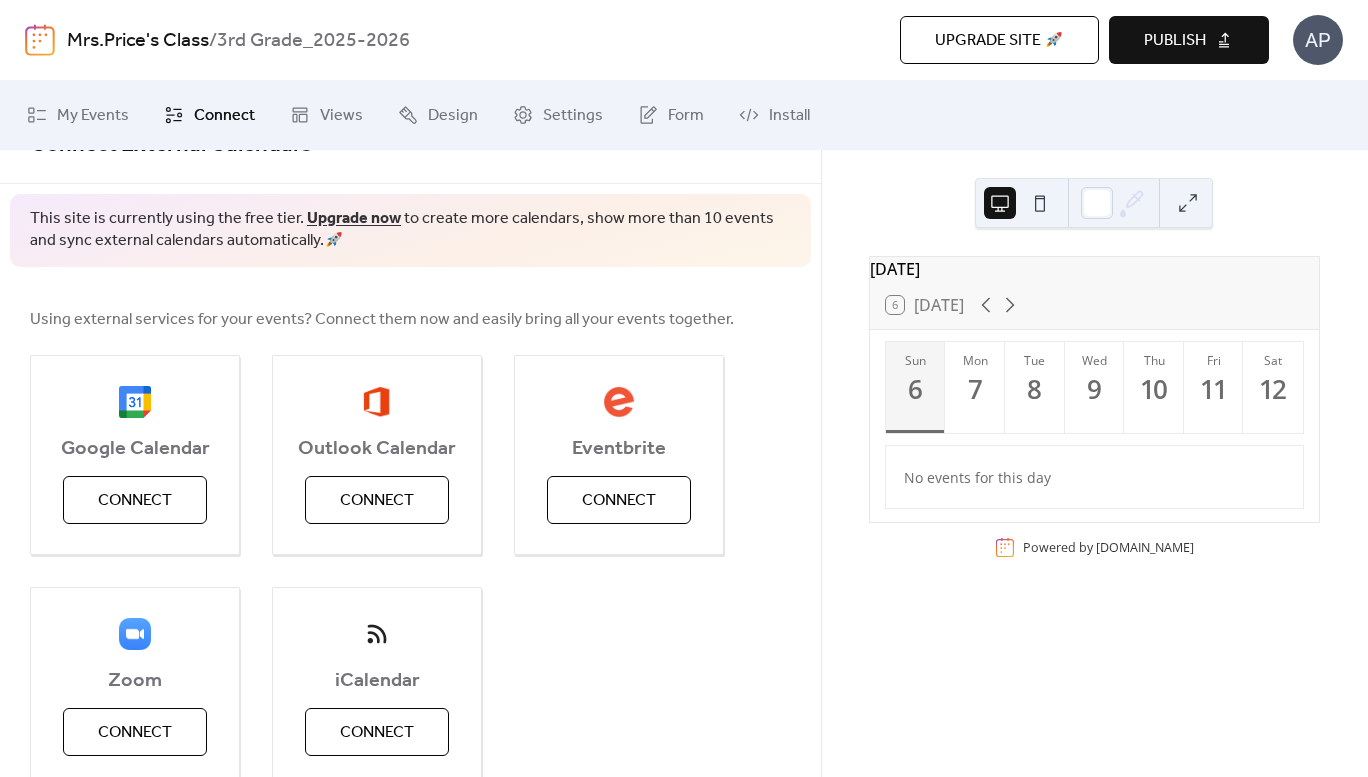 scroll, scrollTop: 0, scrollLeft: 0, axis: both 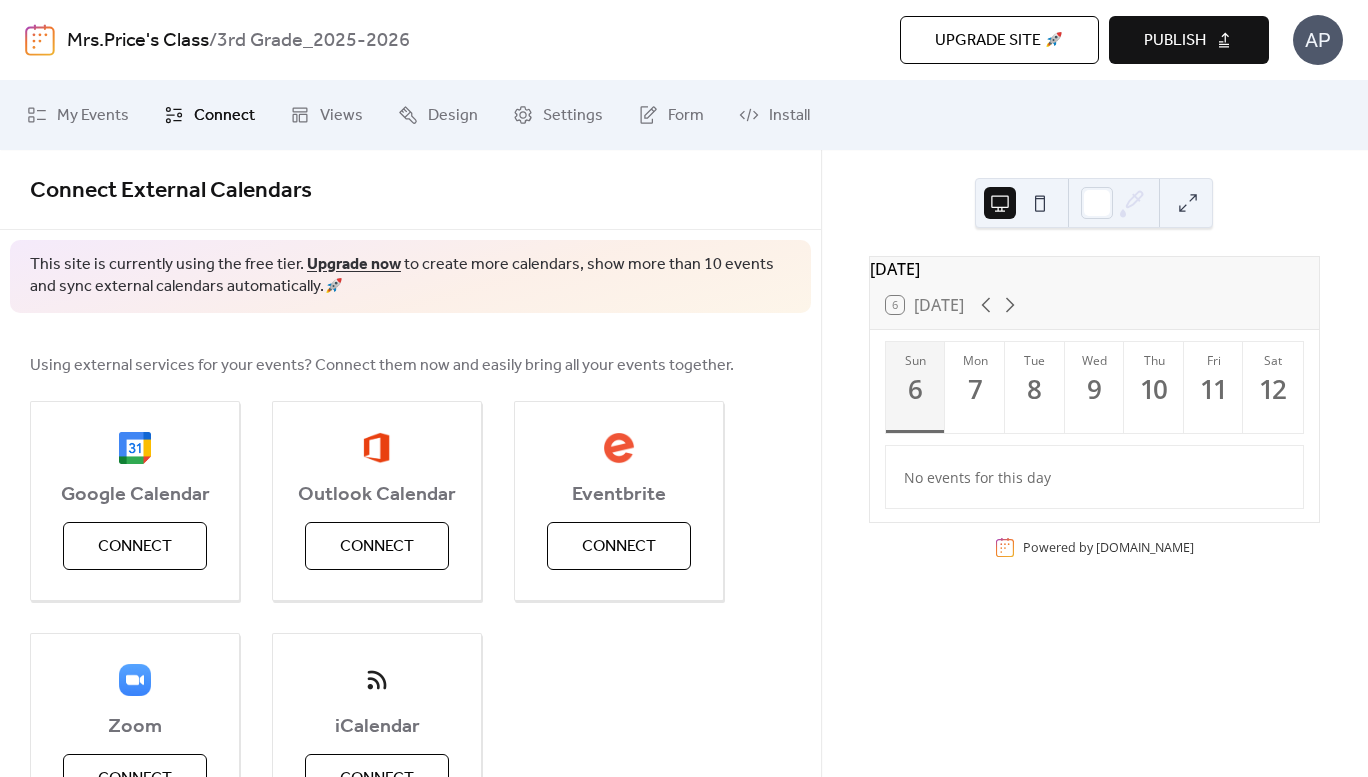 click on "Publish" at bounding box center (1175, 41) 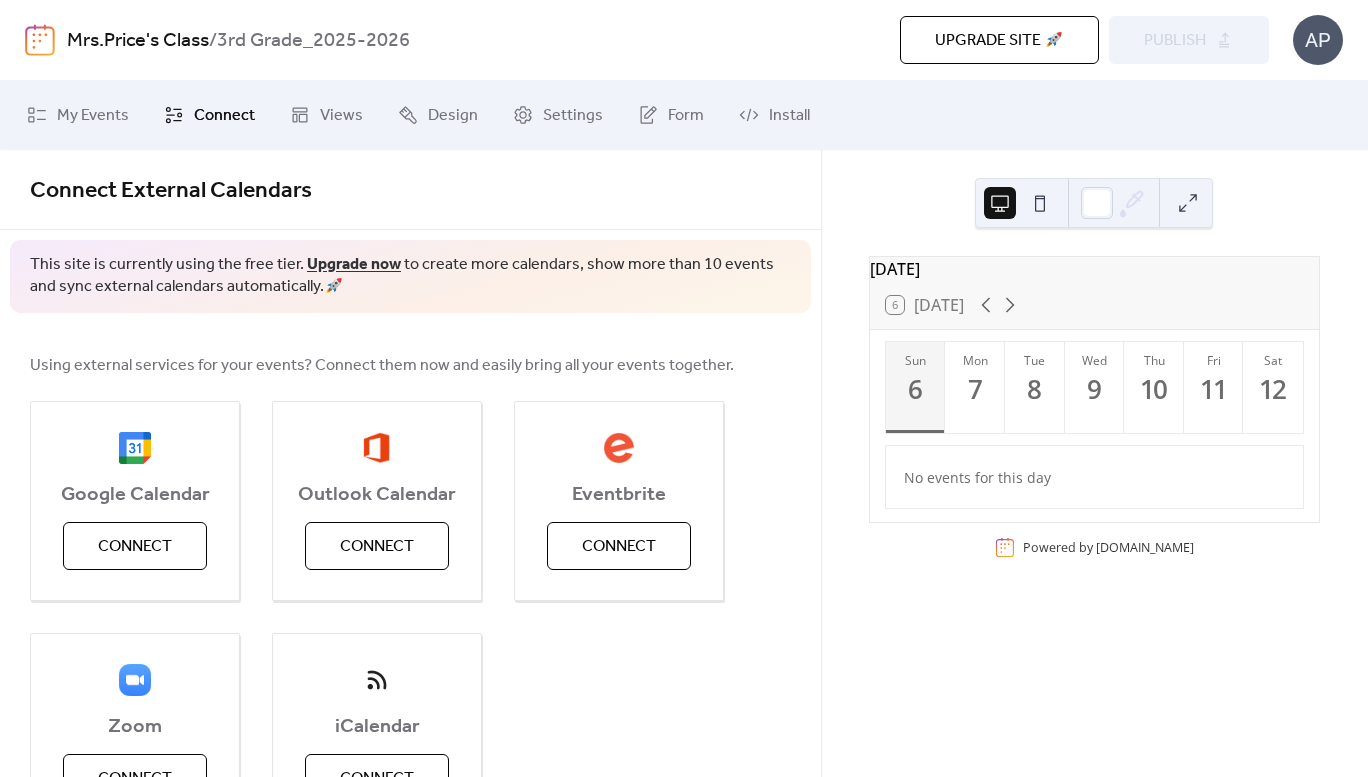 click at bounding box center [1188, 203] 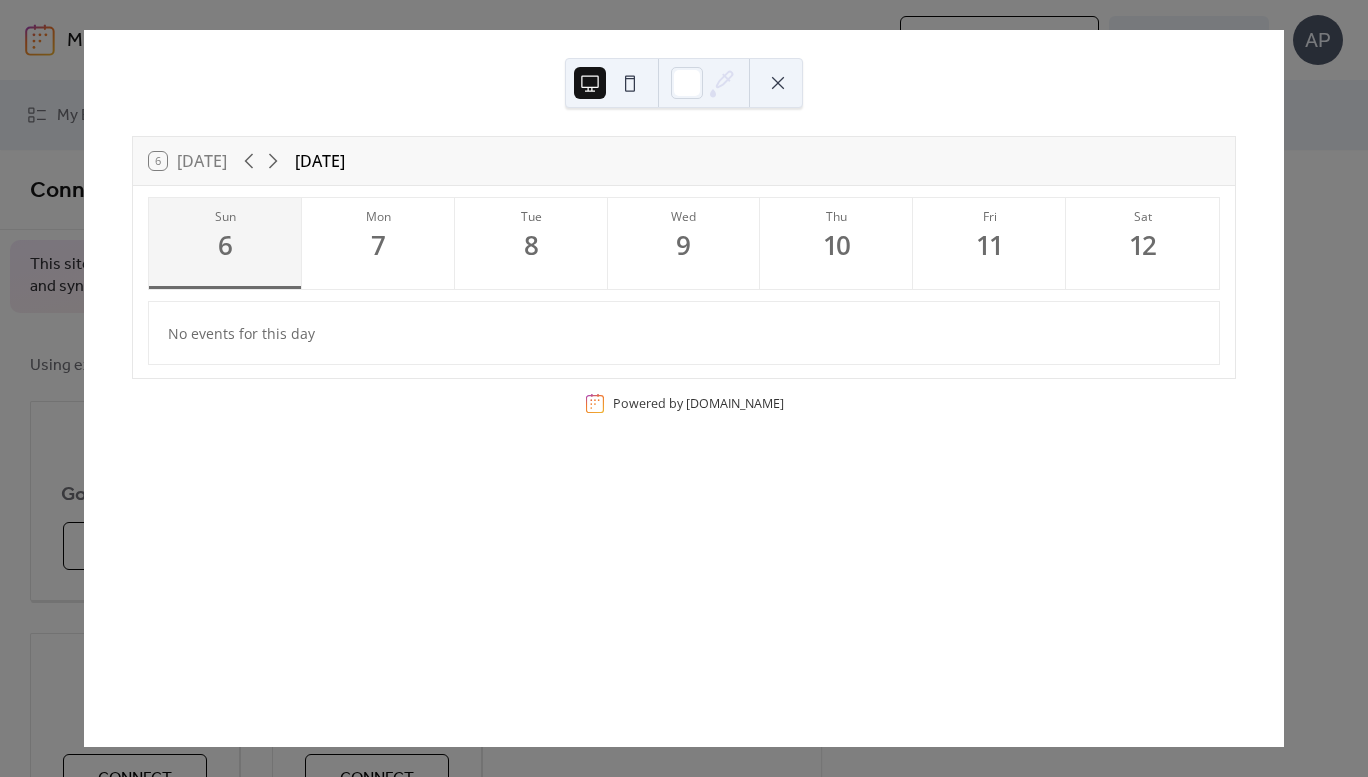 click at bounding box center [778, 83] 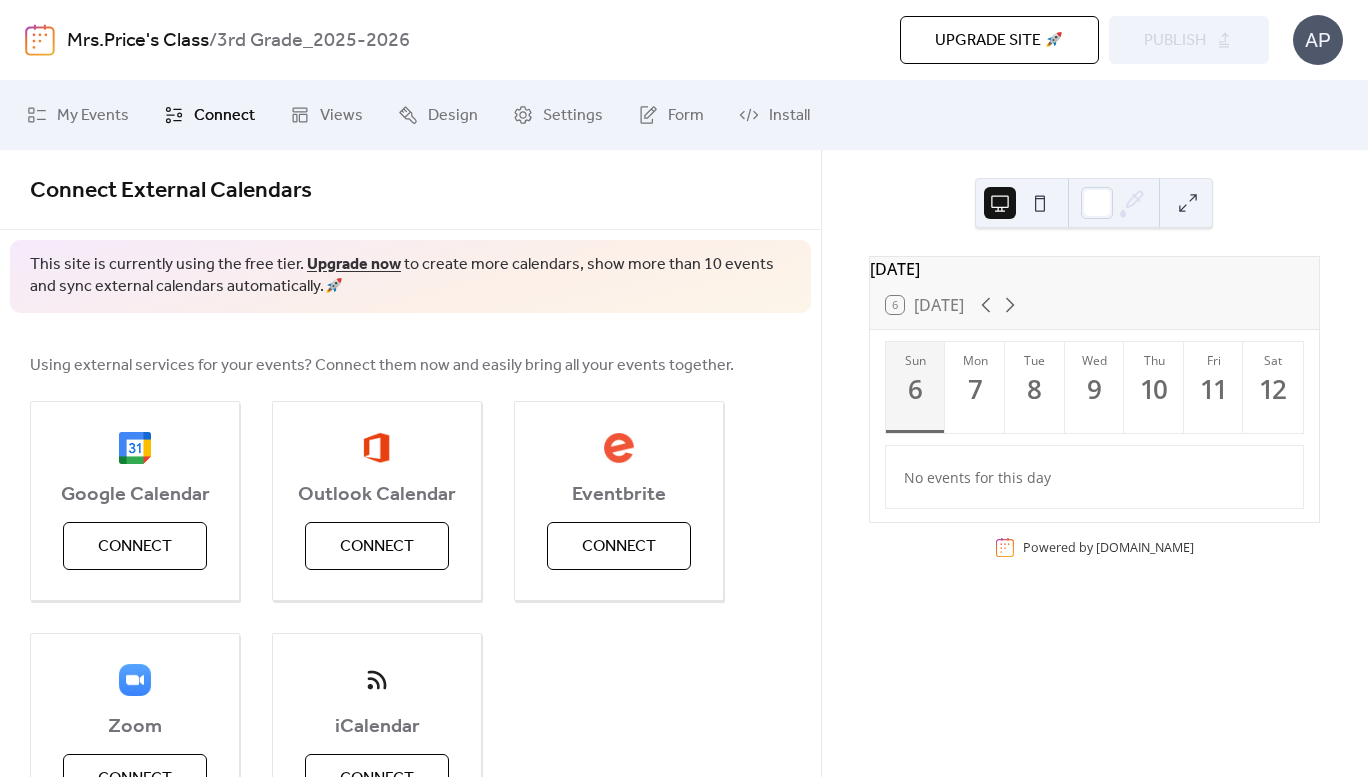 click on "Mrs.Price's Class" at bounding box center (138, 41) 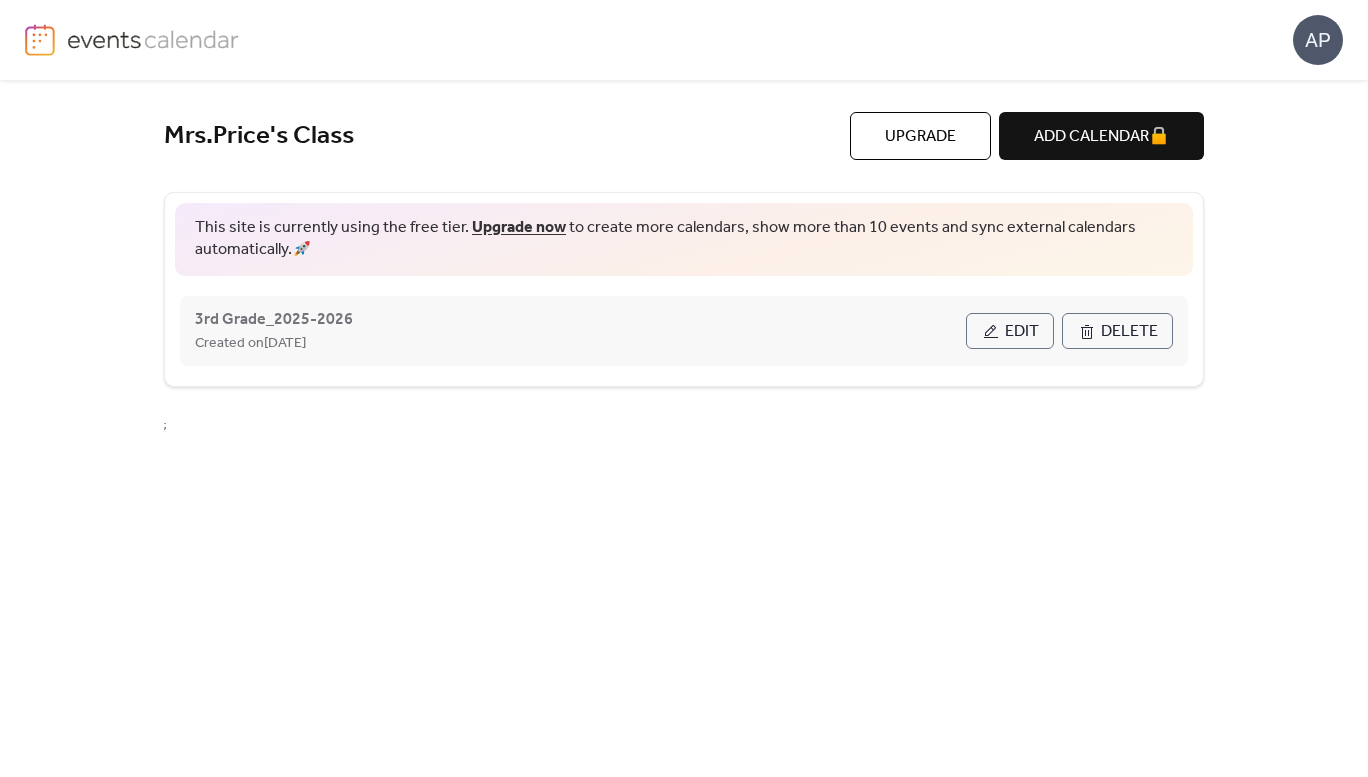 click on "Edit" at bounding box center [1010, 331] 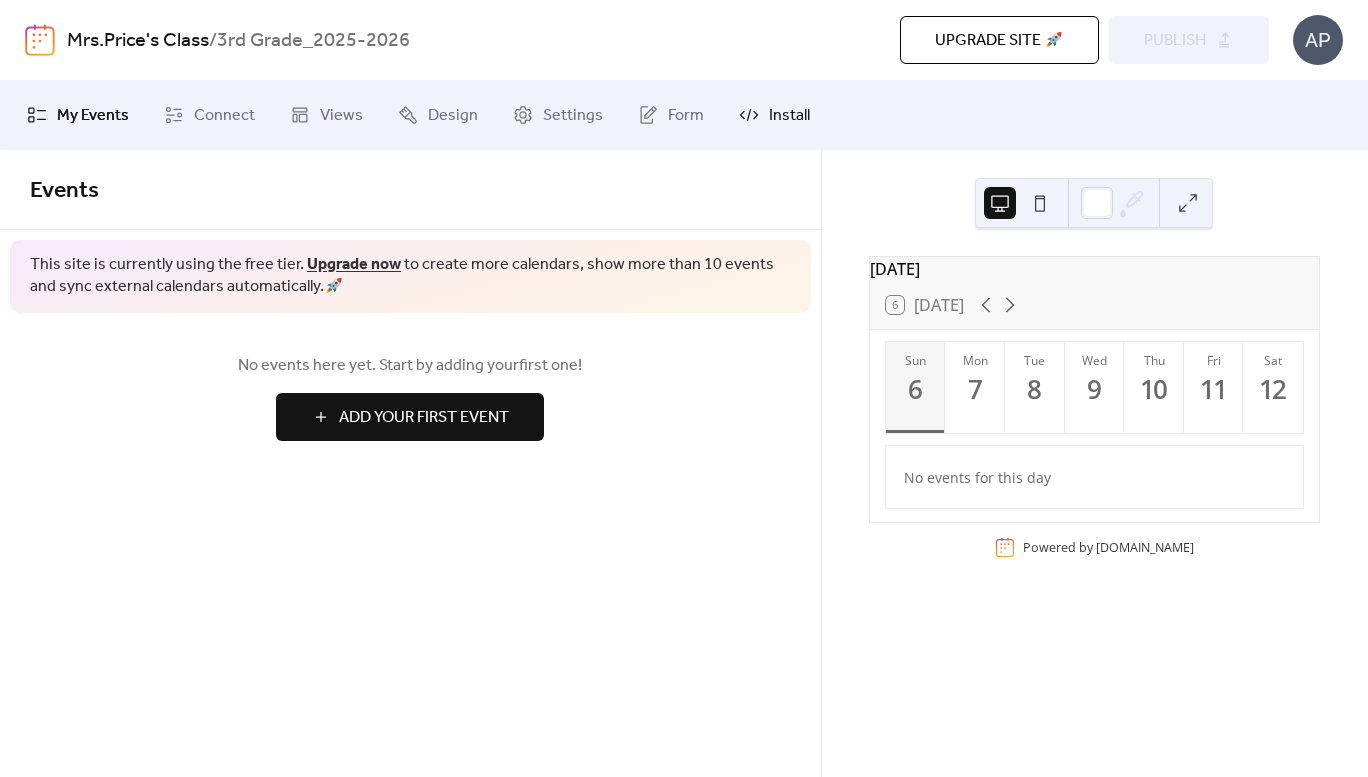 click on "Install" at bounding box center (789, 116) 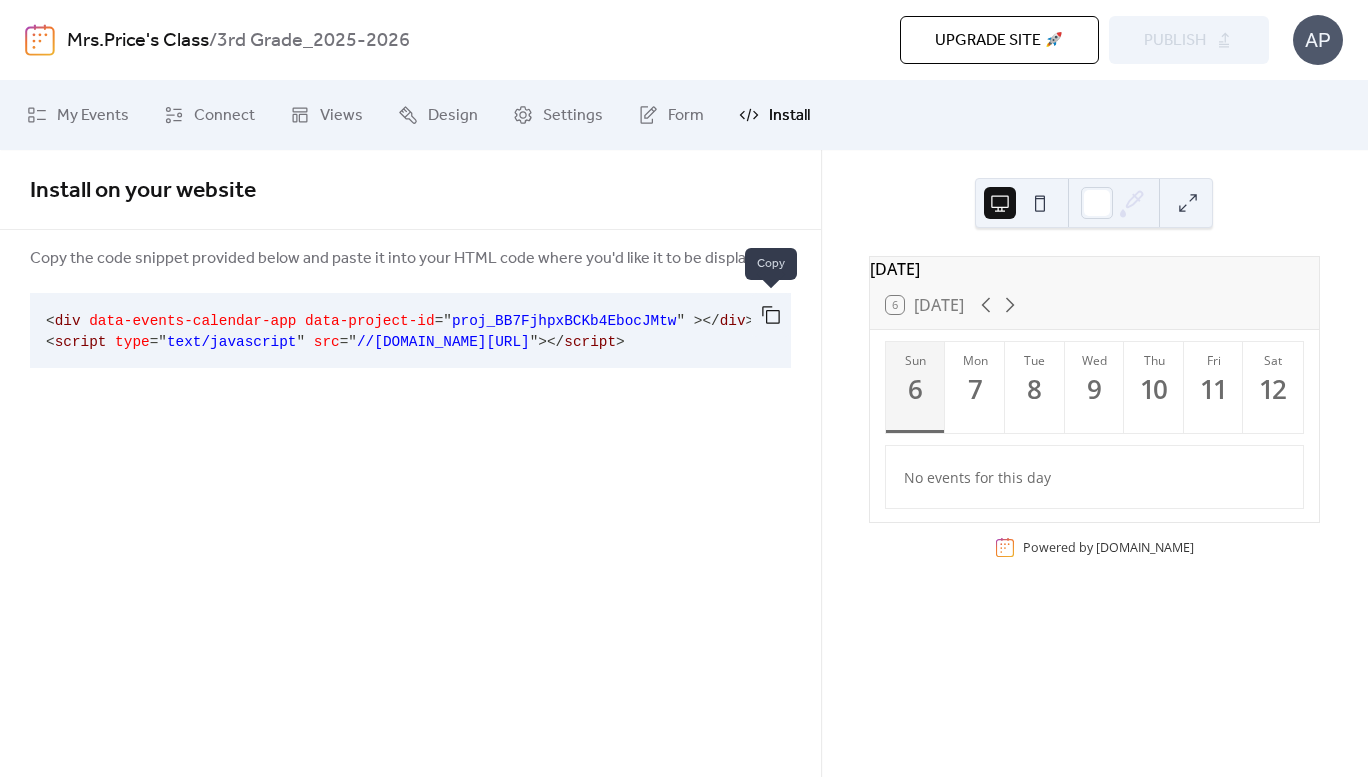 click at bounding box center (771, 315) 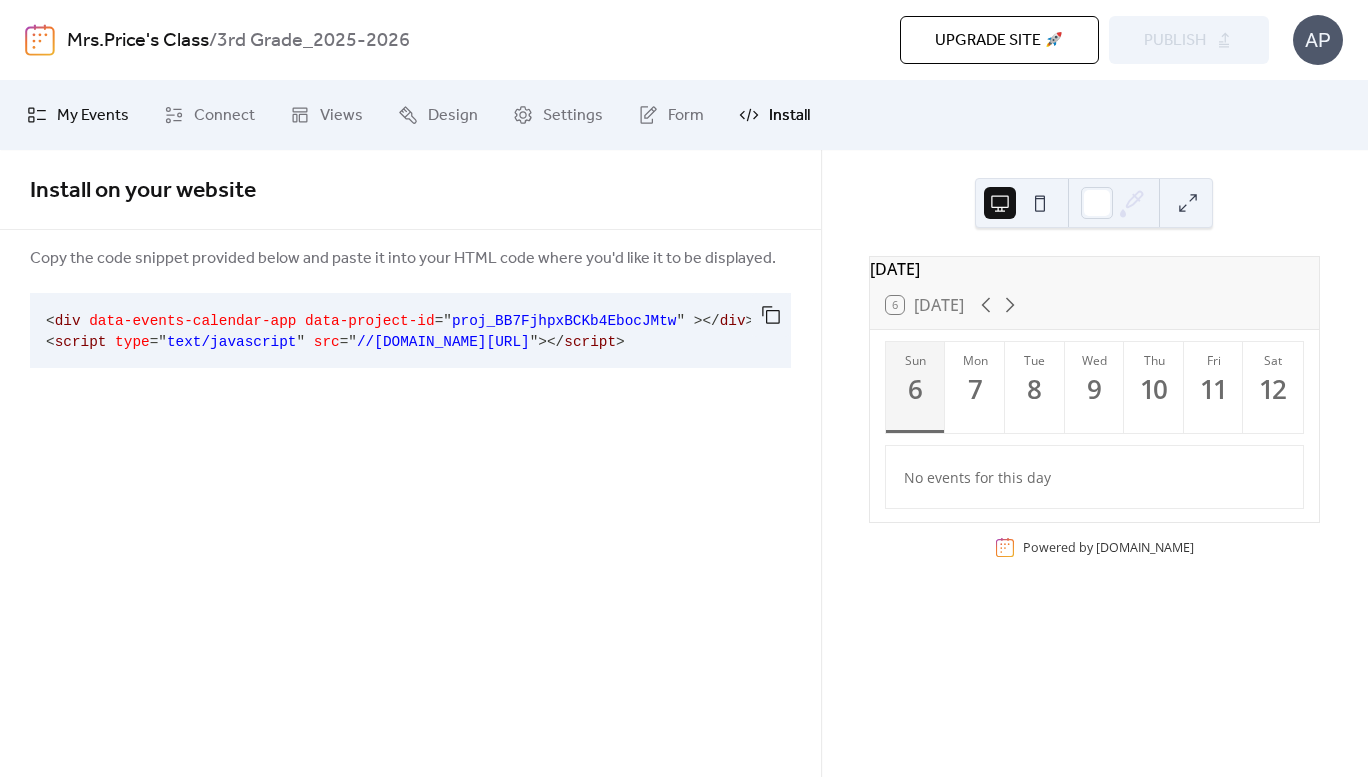 click on "My Events" at bounding box center [93, 116] 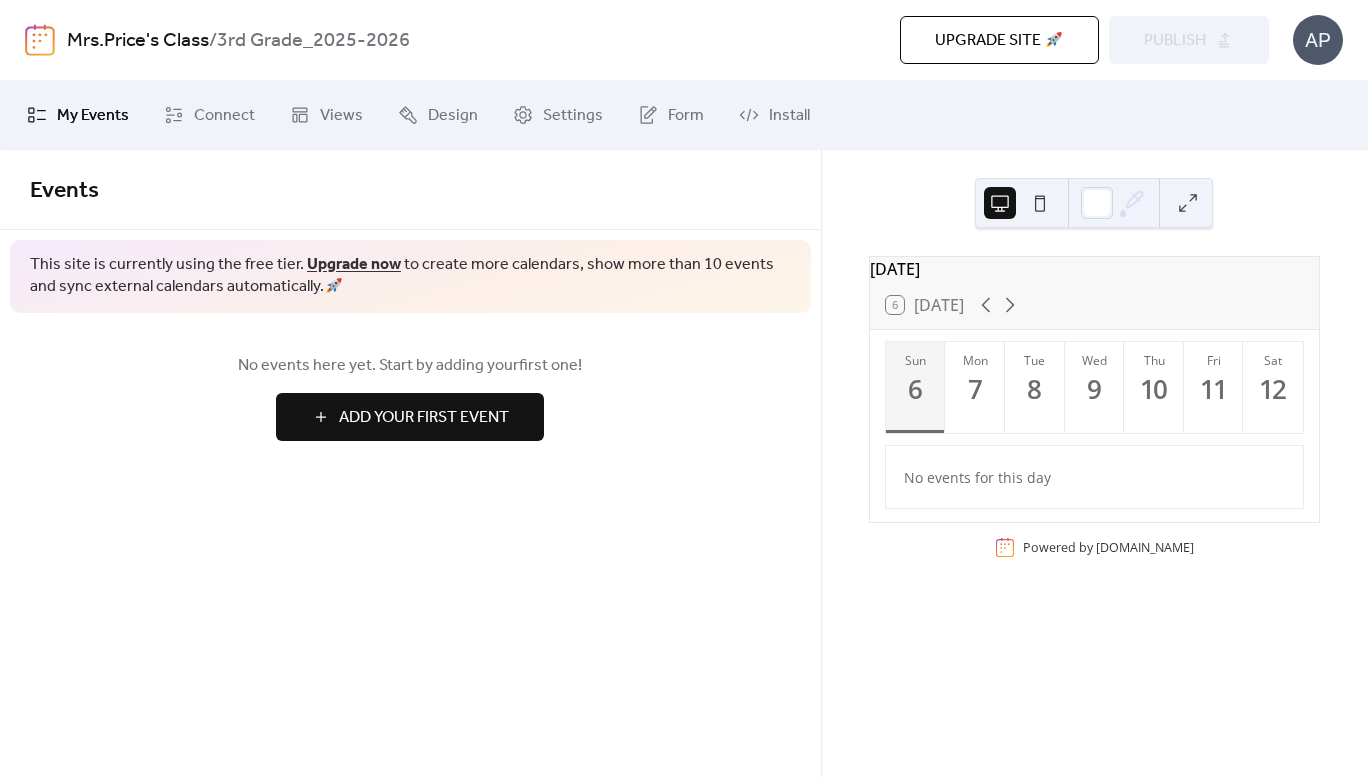click on "Add Your First Event" at bounding box center [424, 418] 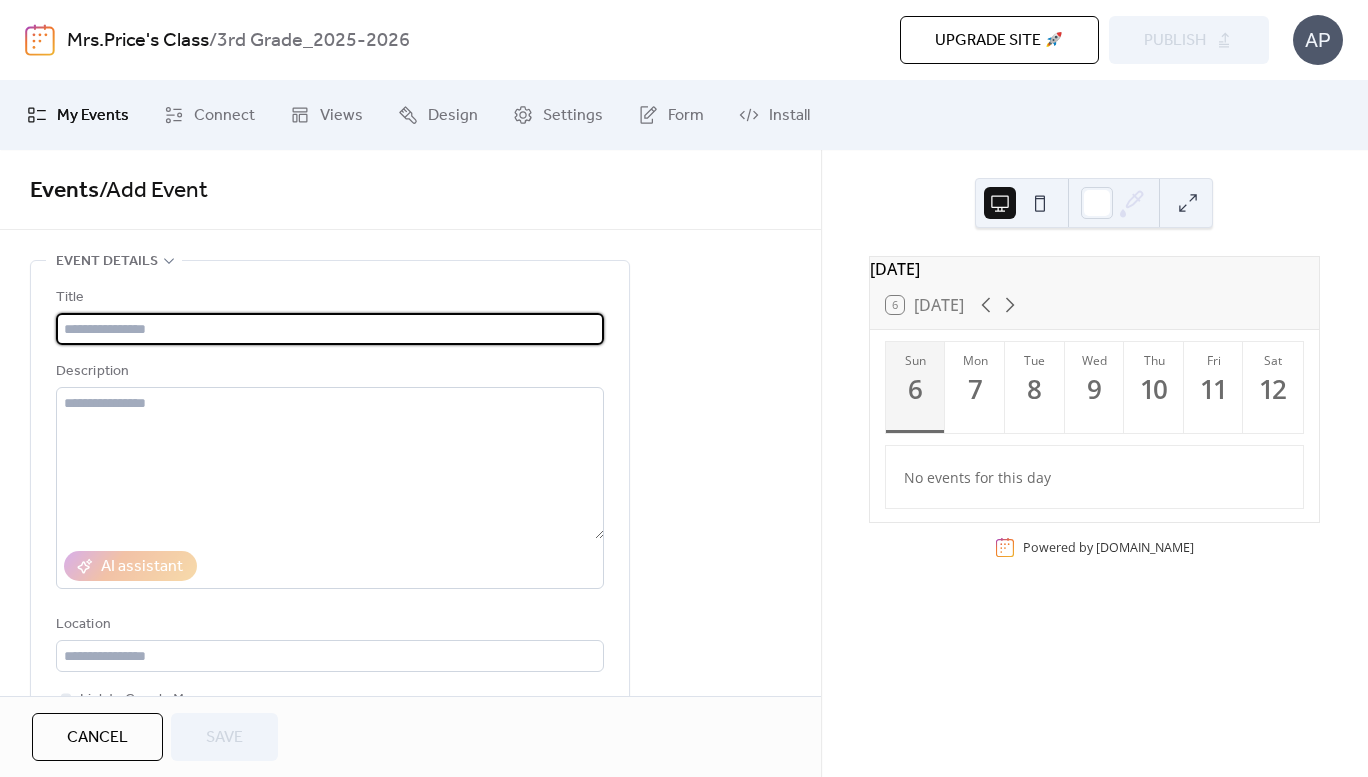 click at bounding box center (330, 329) 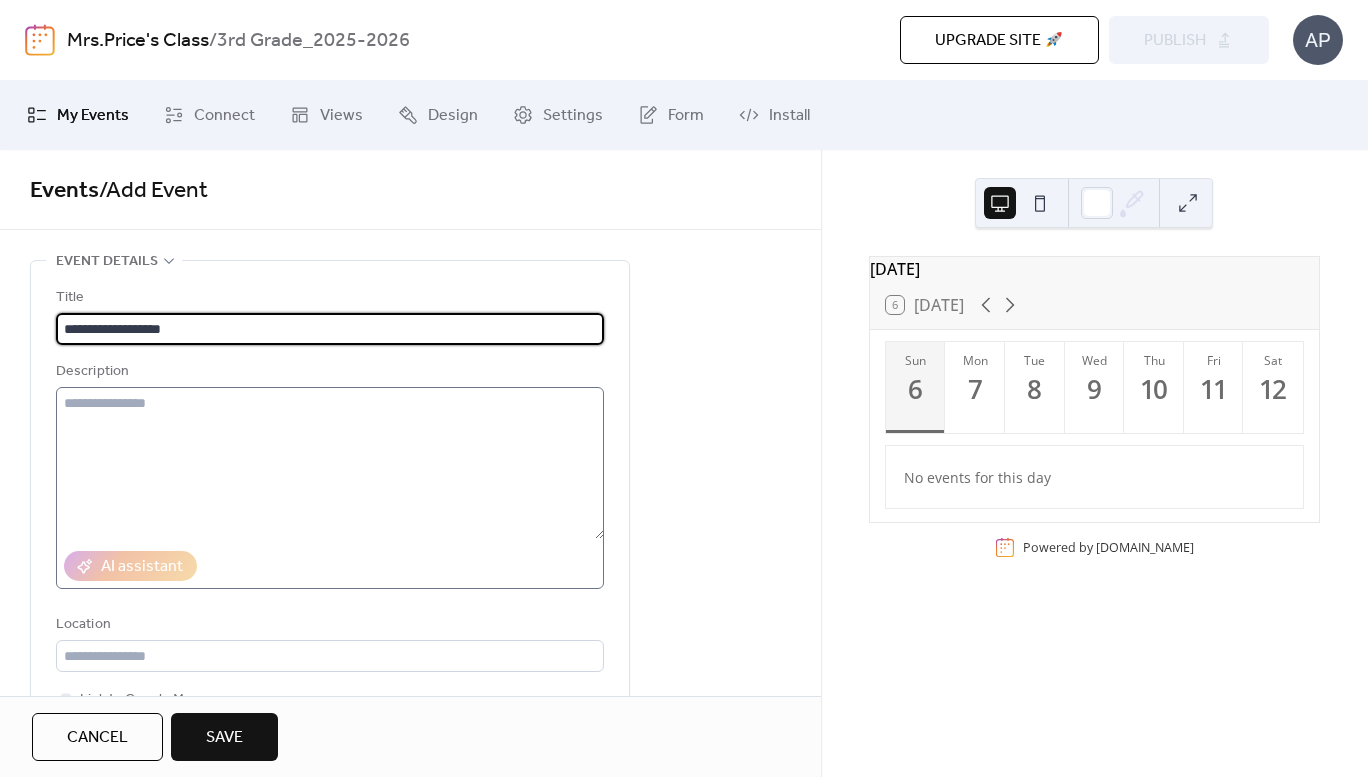 type on "**********" 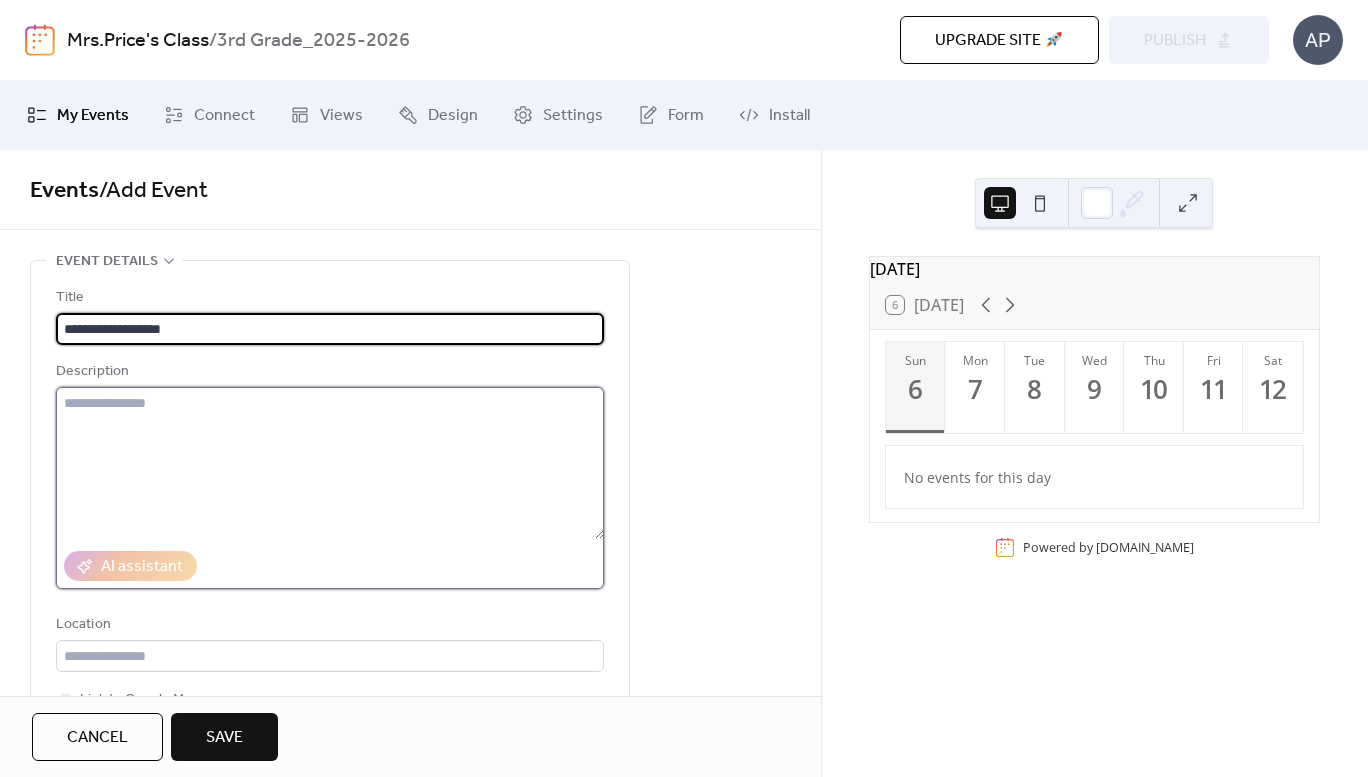 click at bounding box center (330, 463) 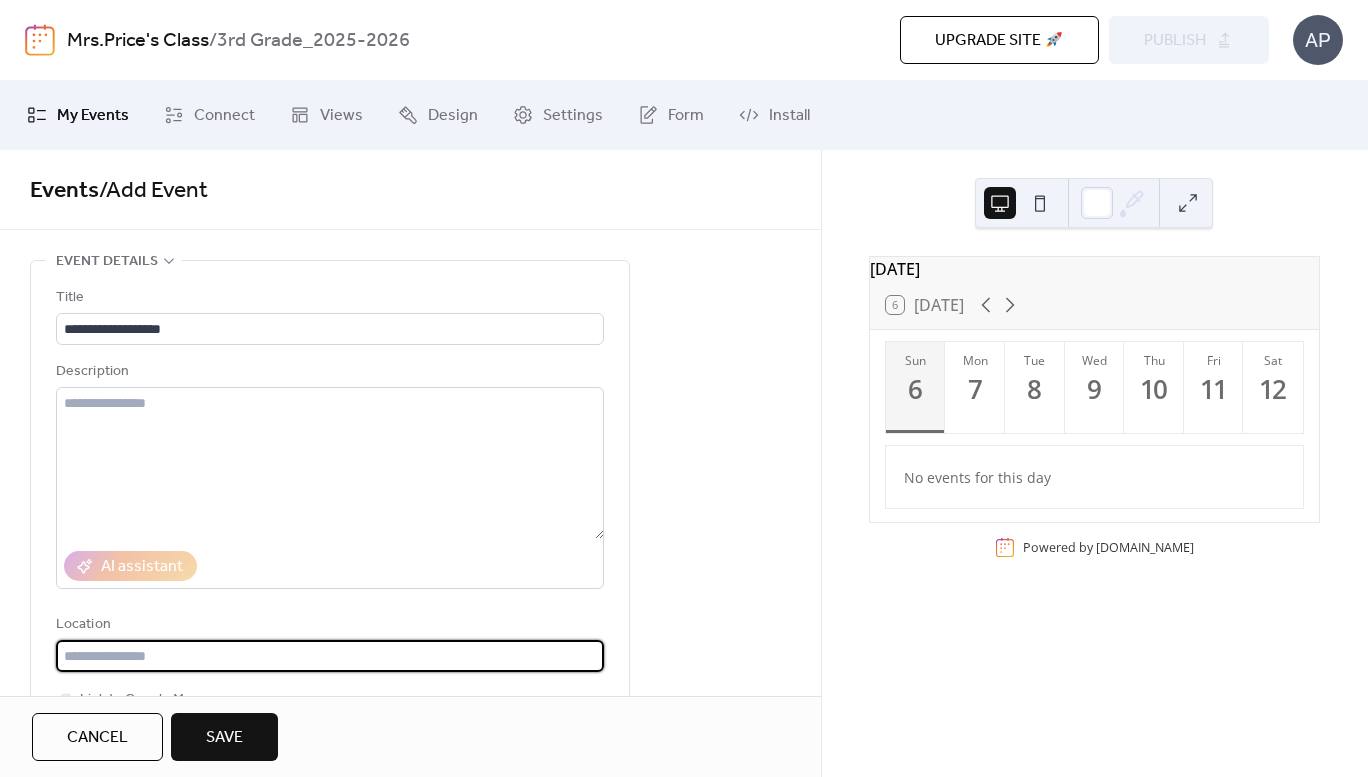 click at bounding box center [330, 656] 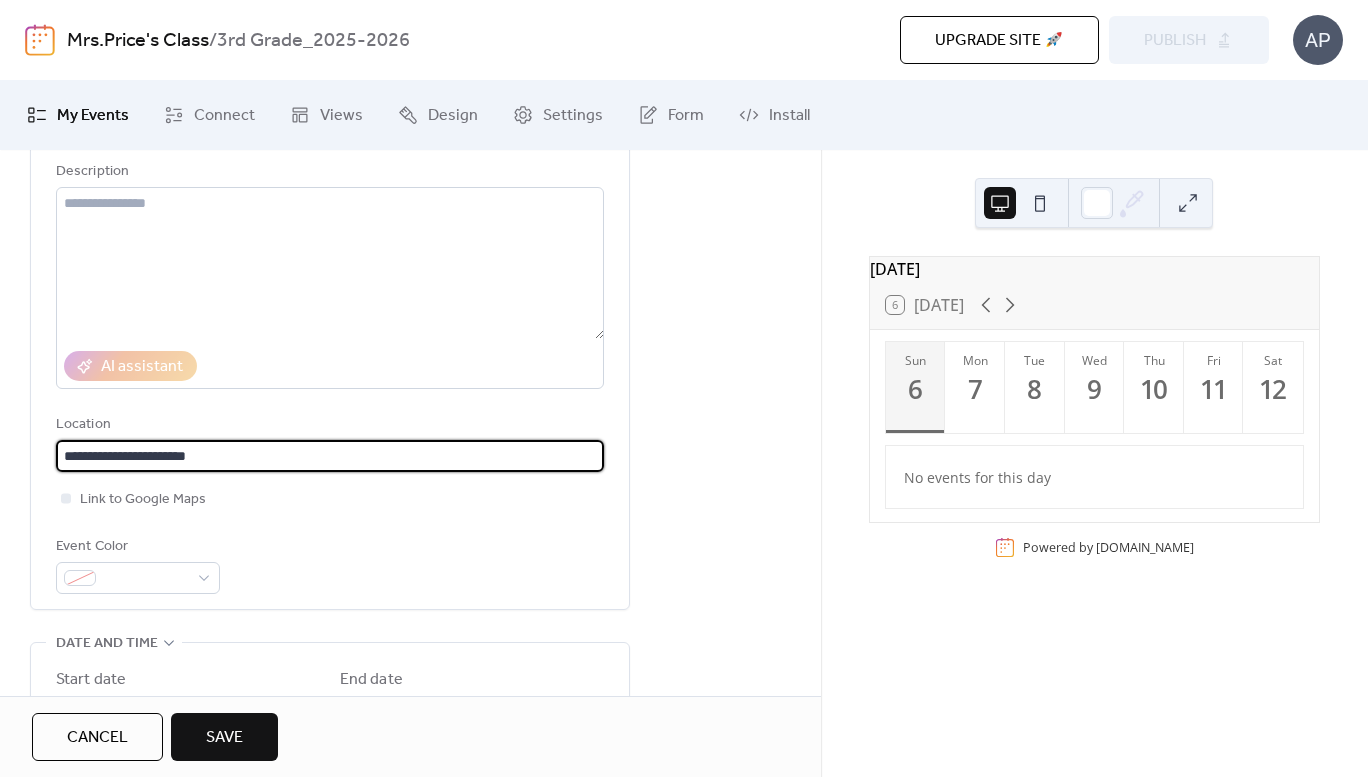 scroll, scrollTop: 400, scrollLeft: 0, axis: vertical 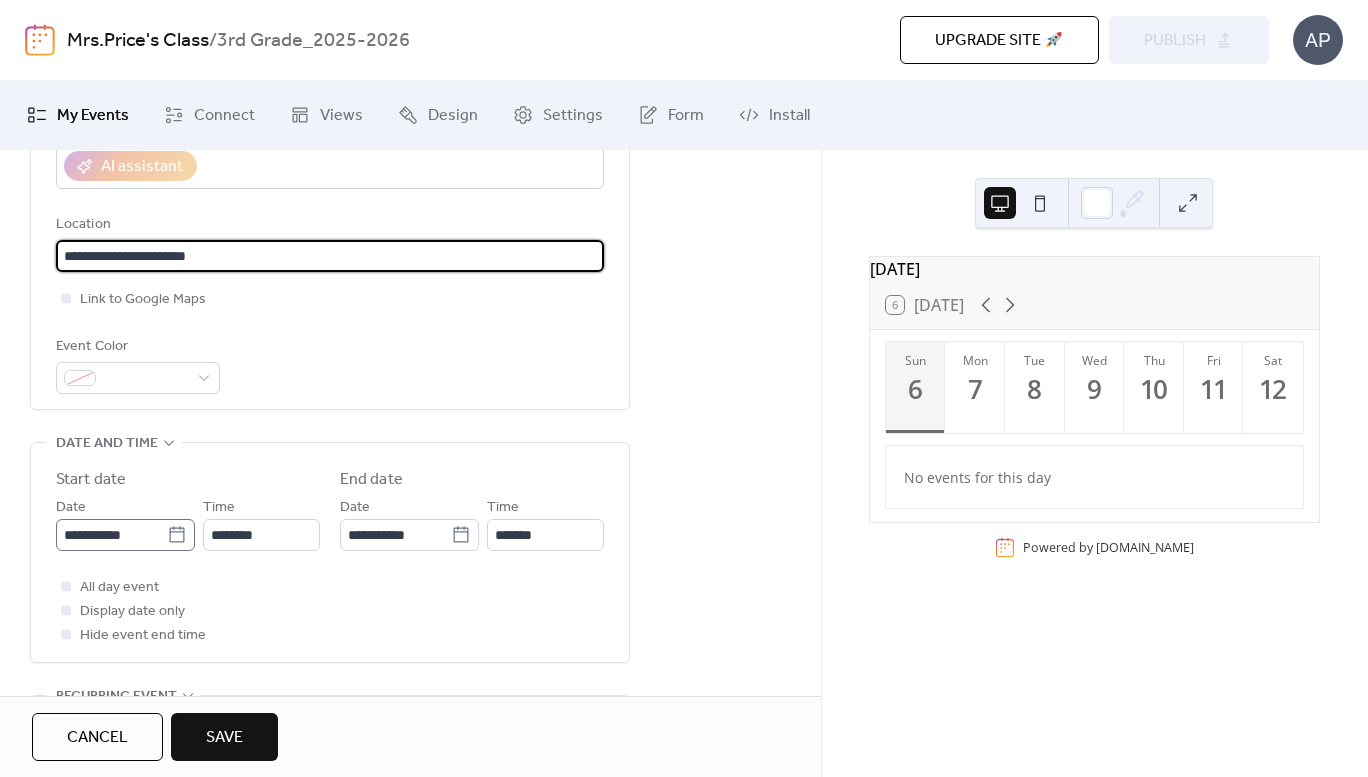 type on "**********" 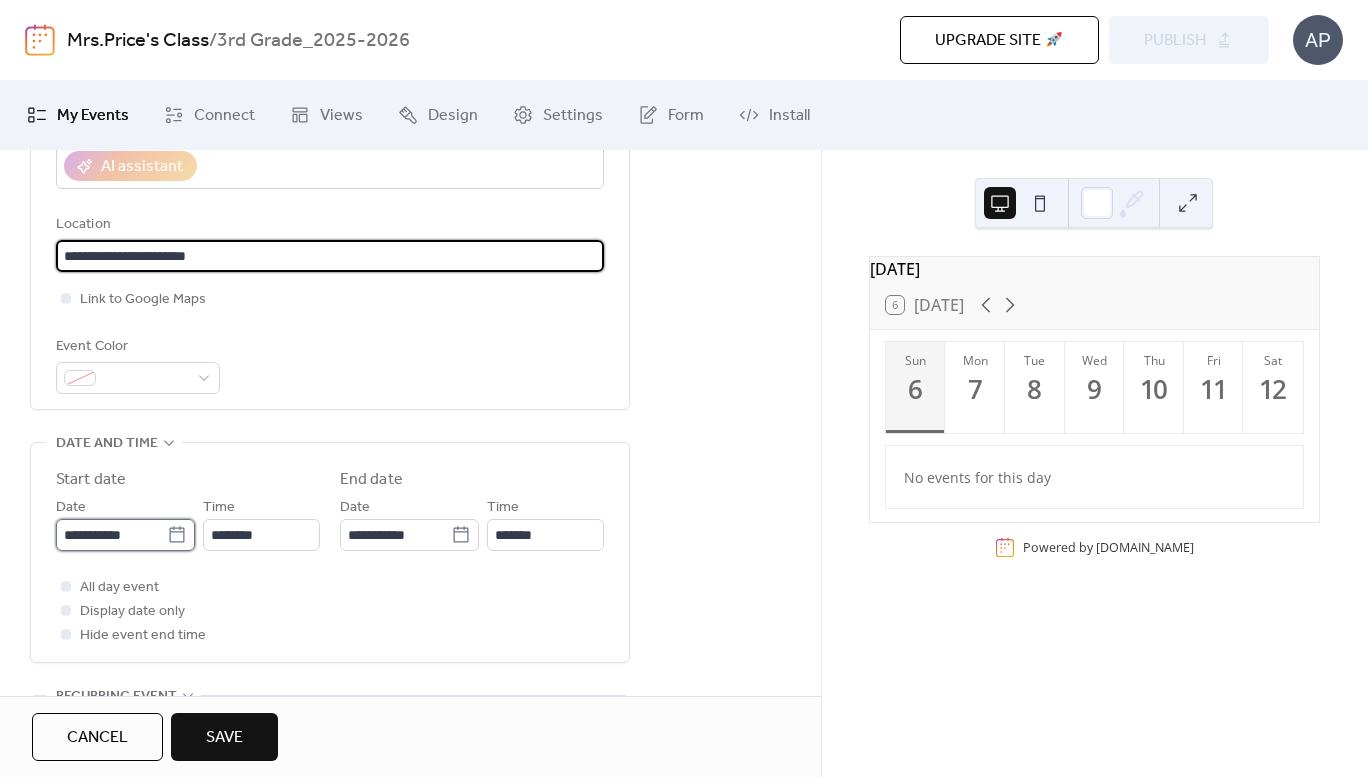 click on "**********" at bounding box center [111, 535] 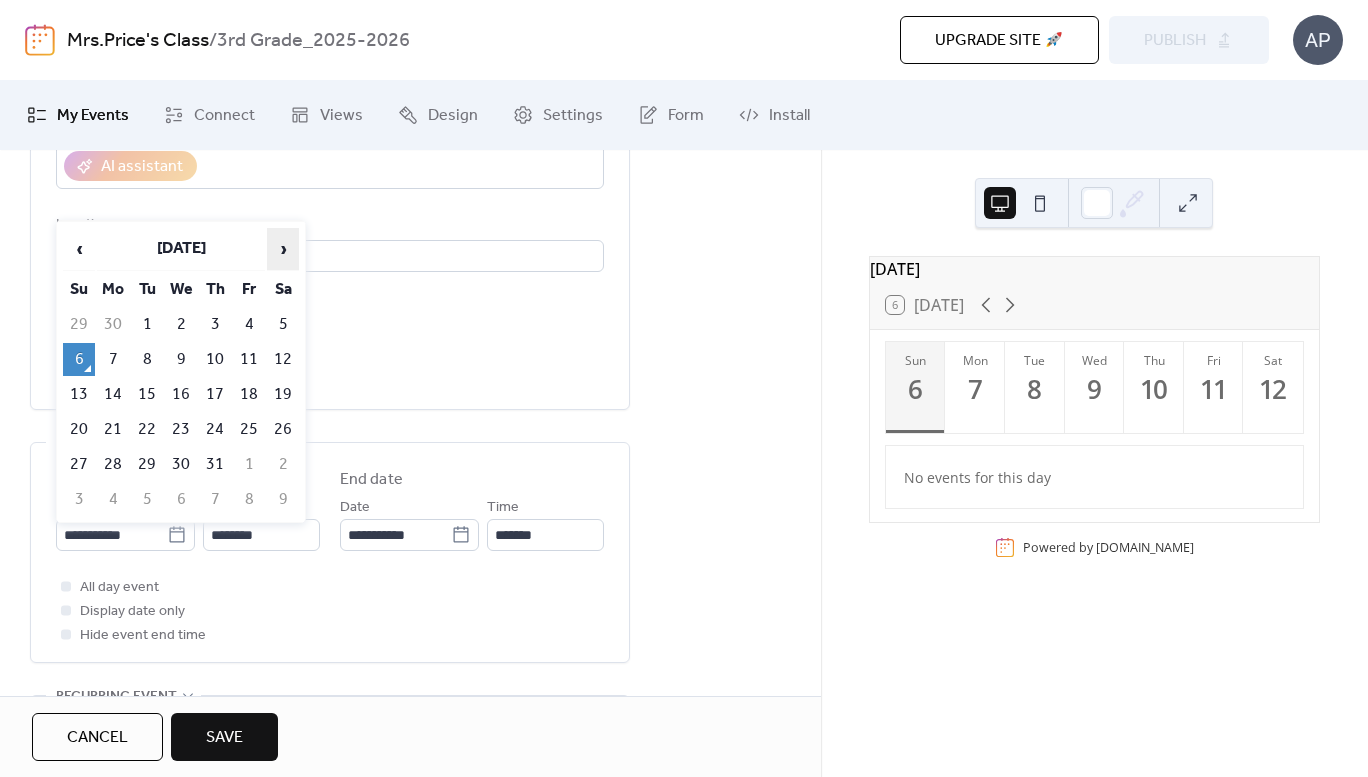 click on "›" at bounding box center (283, 249) 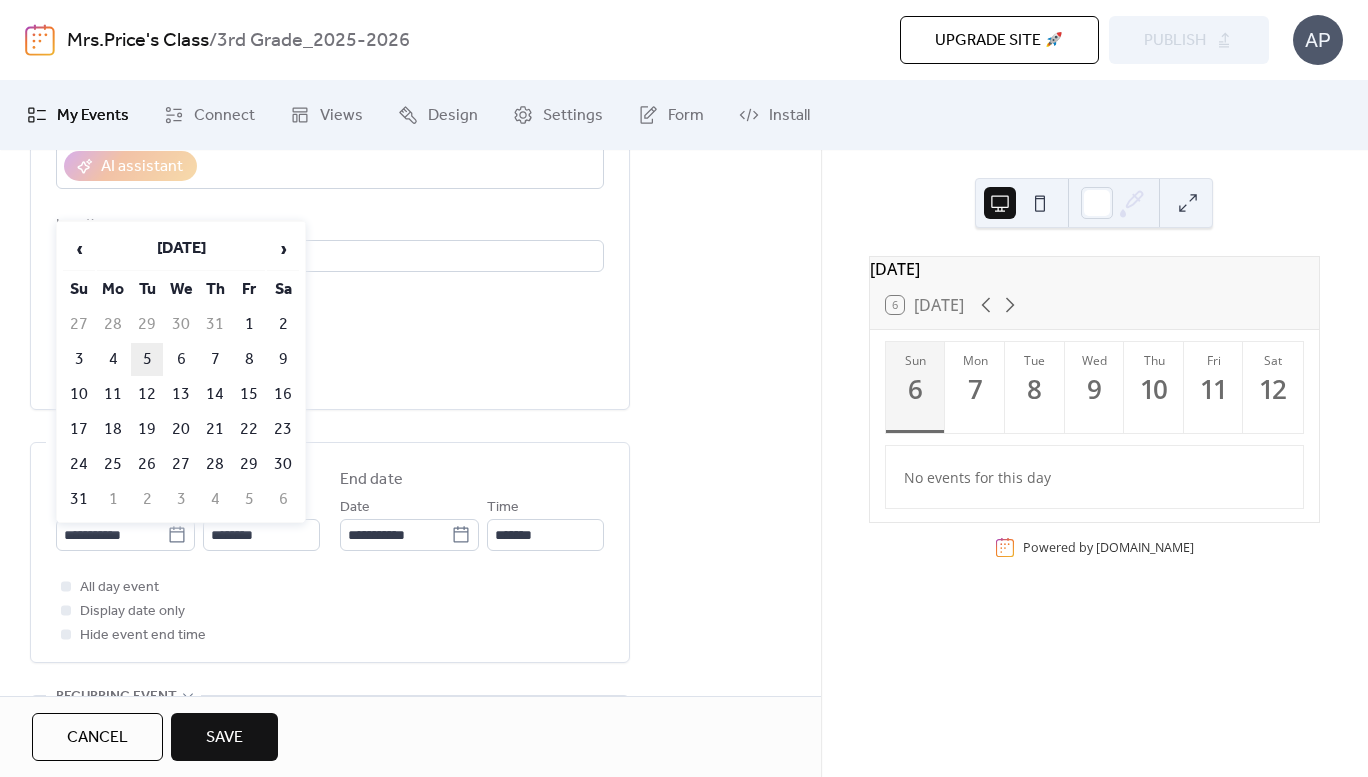 click on "5" at bounding box center [147, 359] 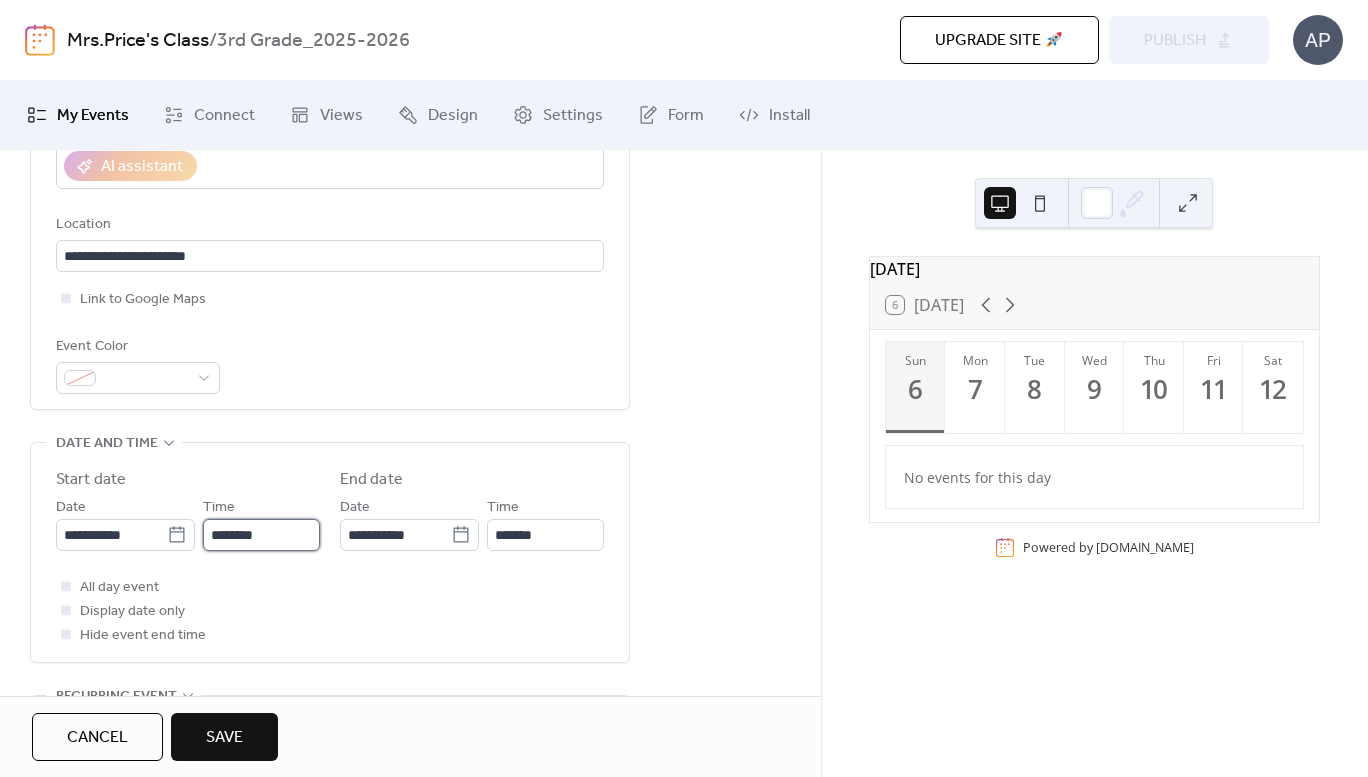 click on "********" at bounding box center (261, 535) 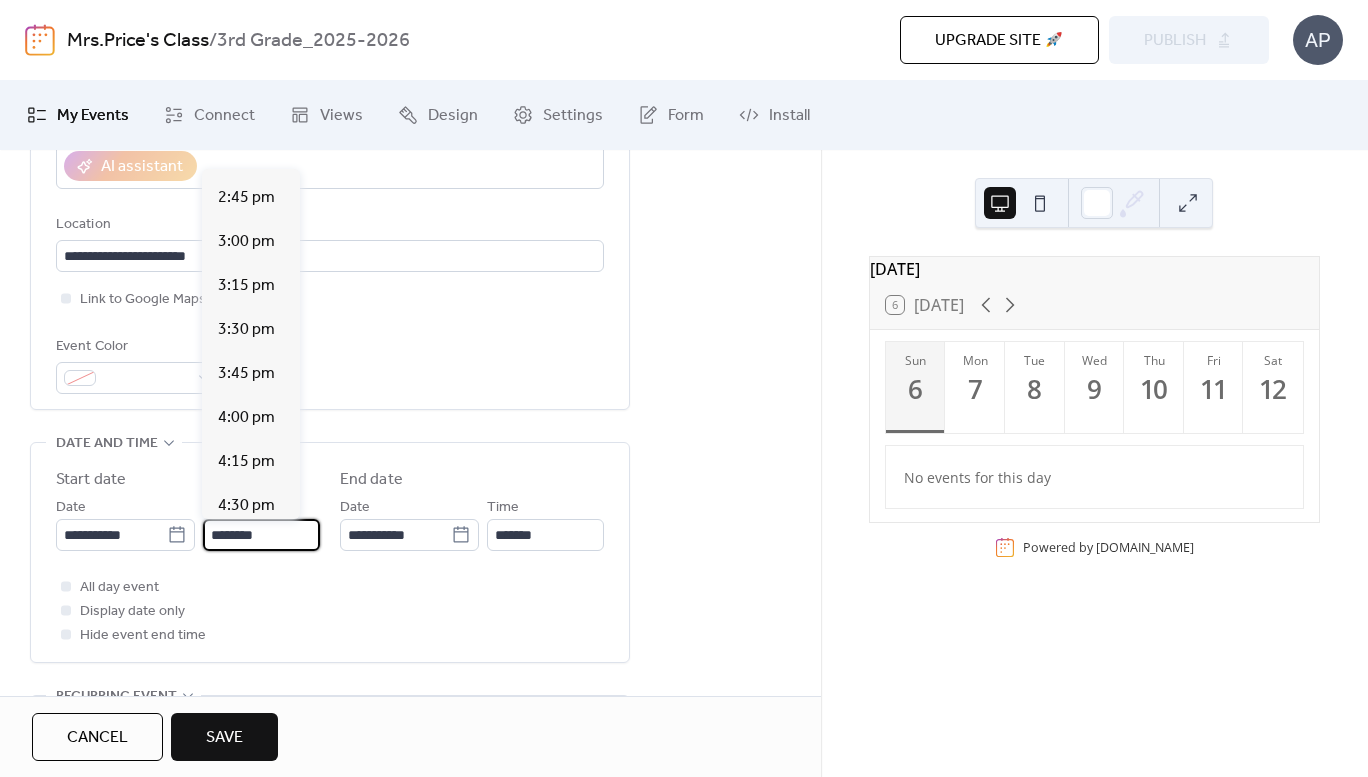 scroll, scrollTop: 2612, scrollLeft: 0, axis: vertical 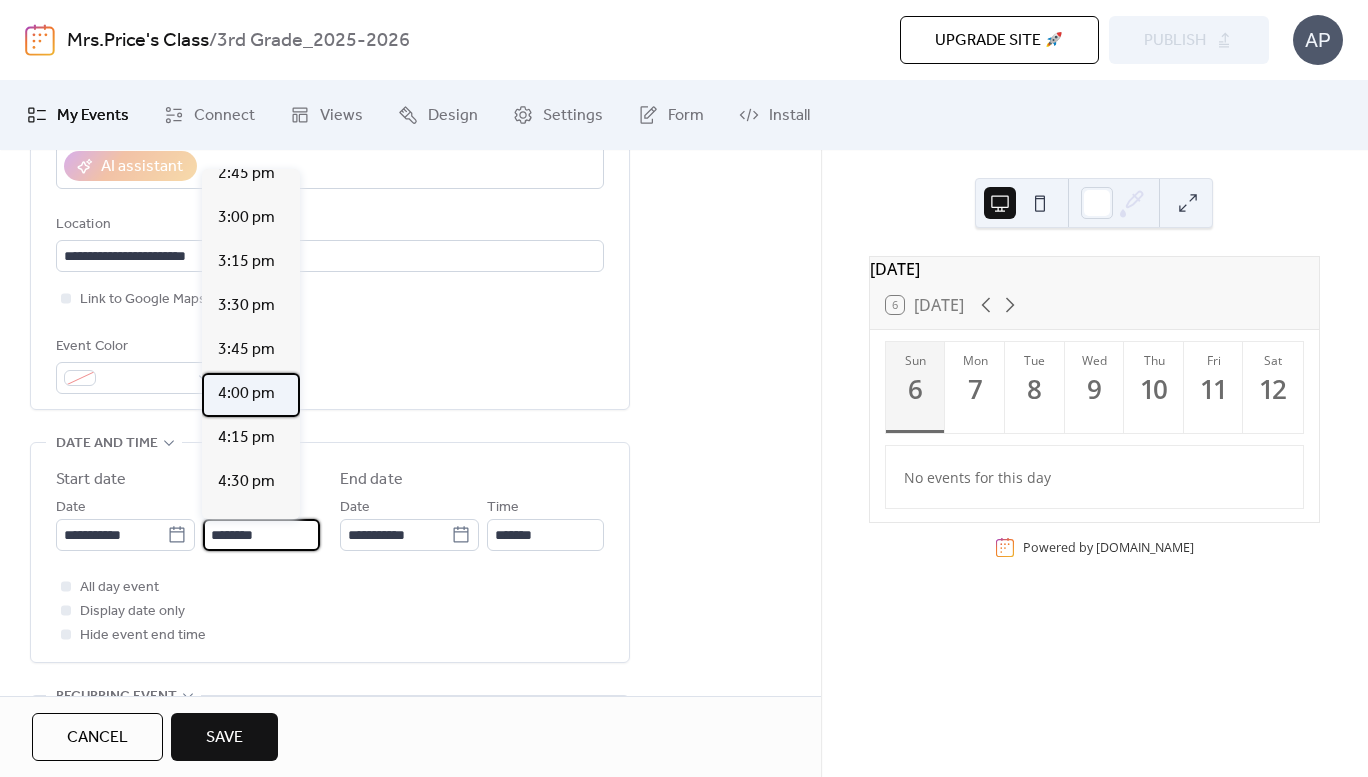 click on "4:00 pm" at bounding box center (246, 394) 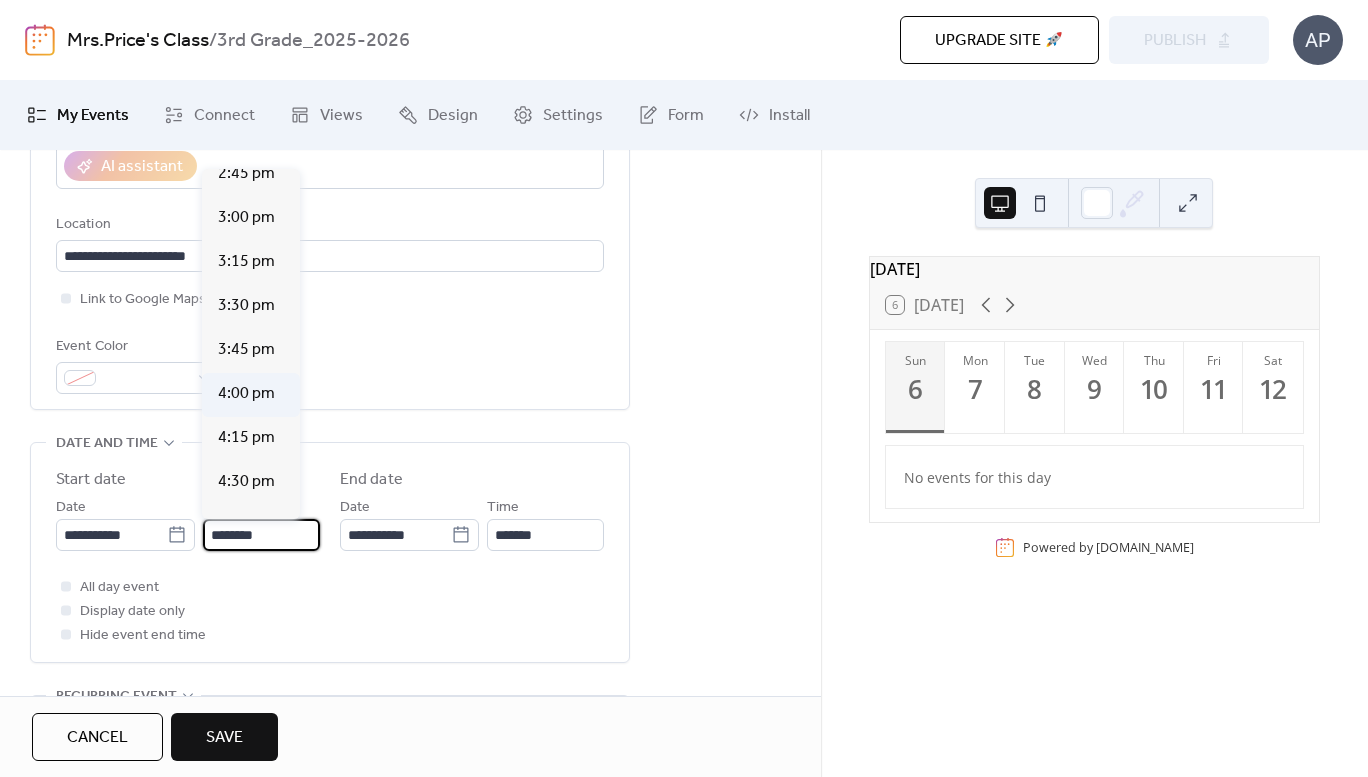 type on "*******" 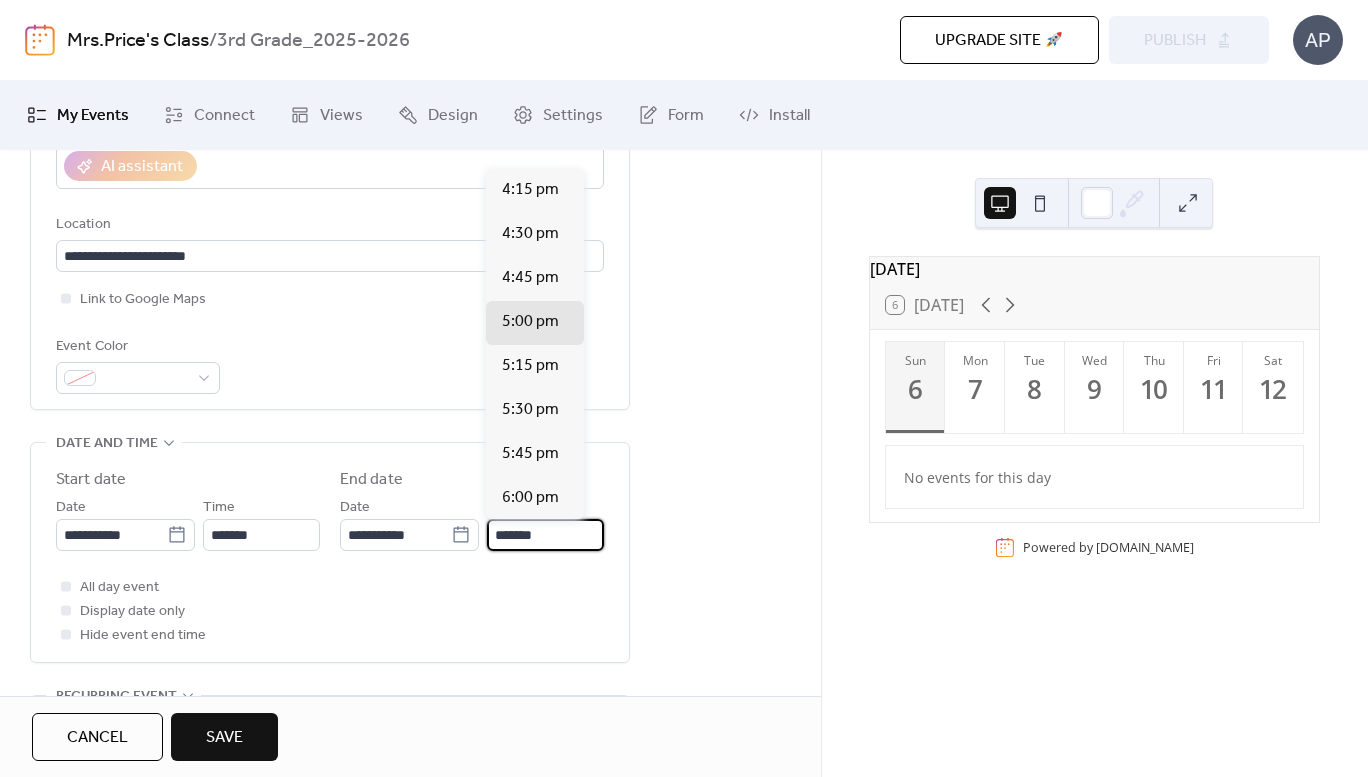 click on "*******" at bounding box center (545, 535) 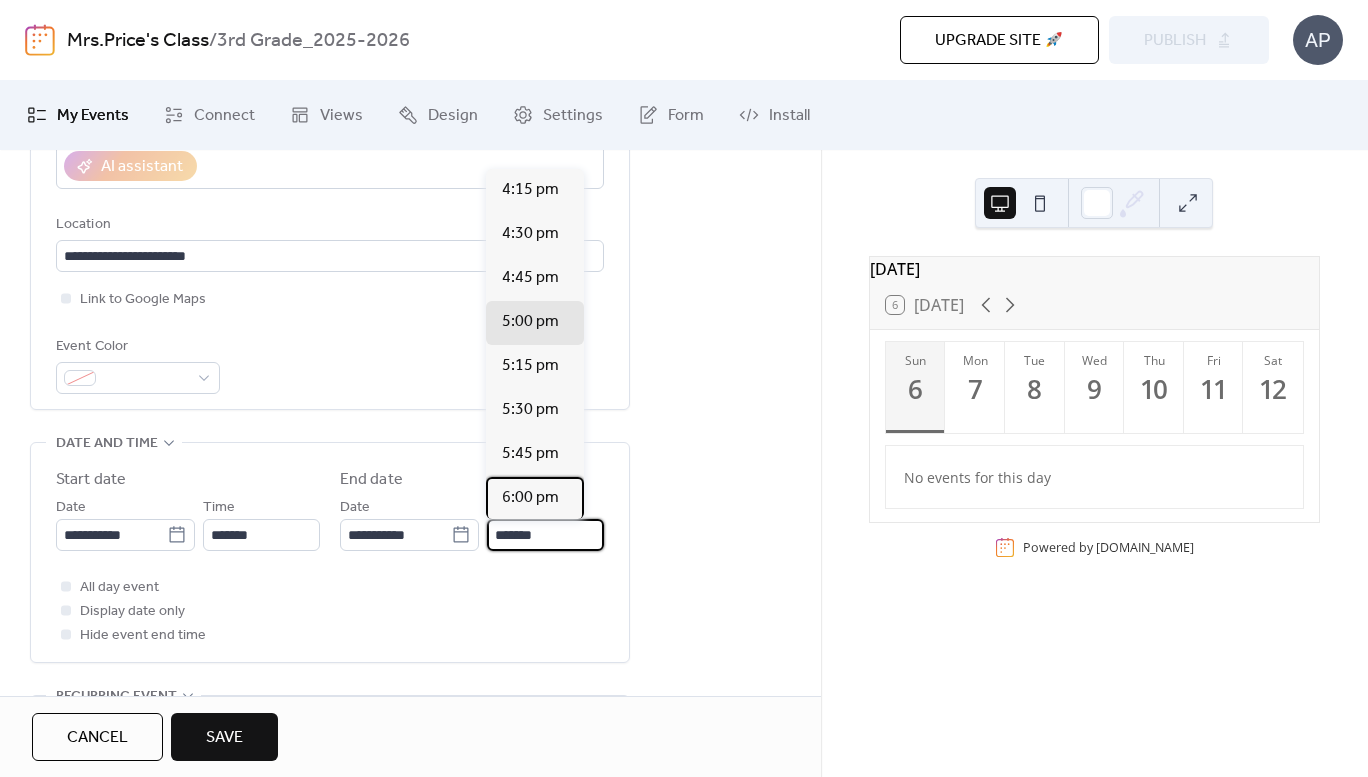 click on "6:00 pm" at bounding box center [530, 498] 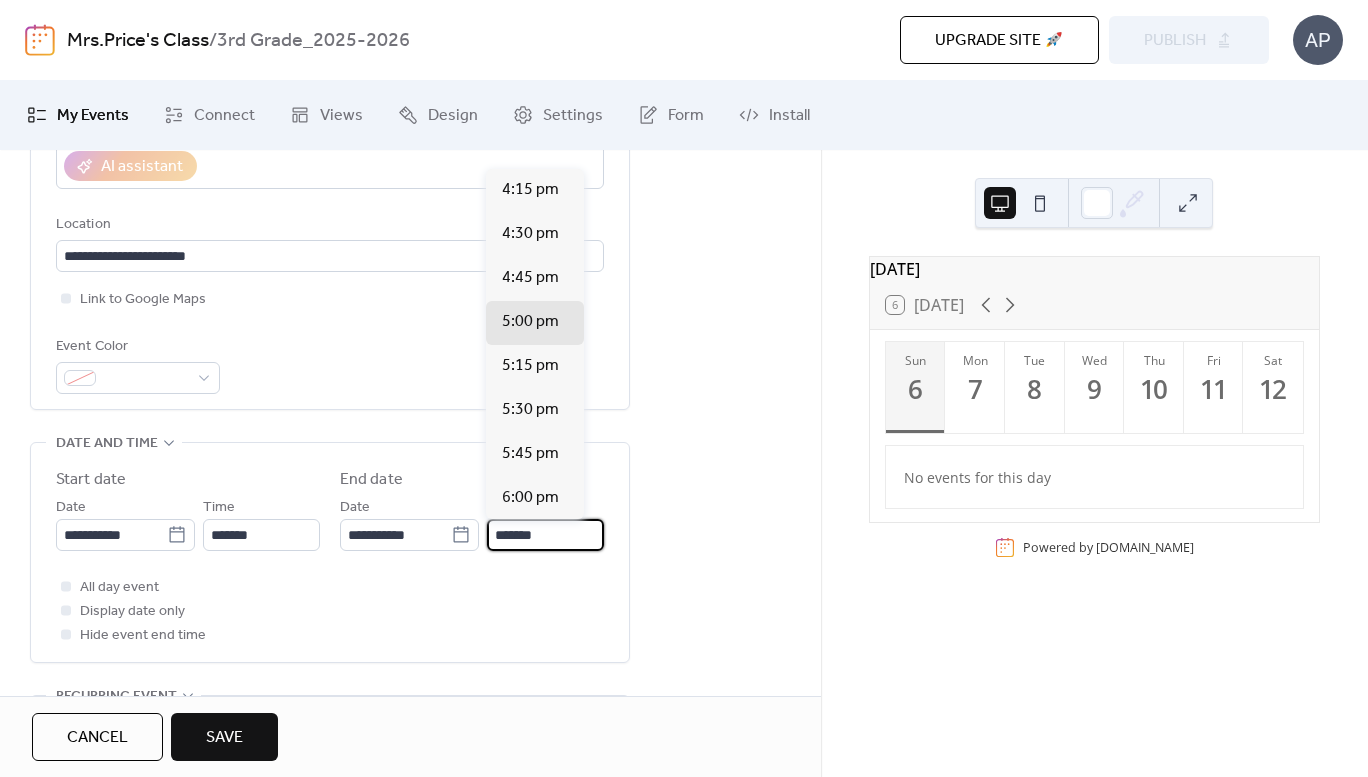 type on "*******" 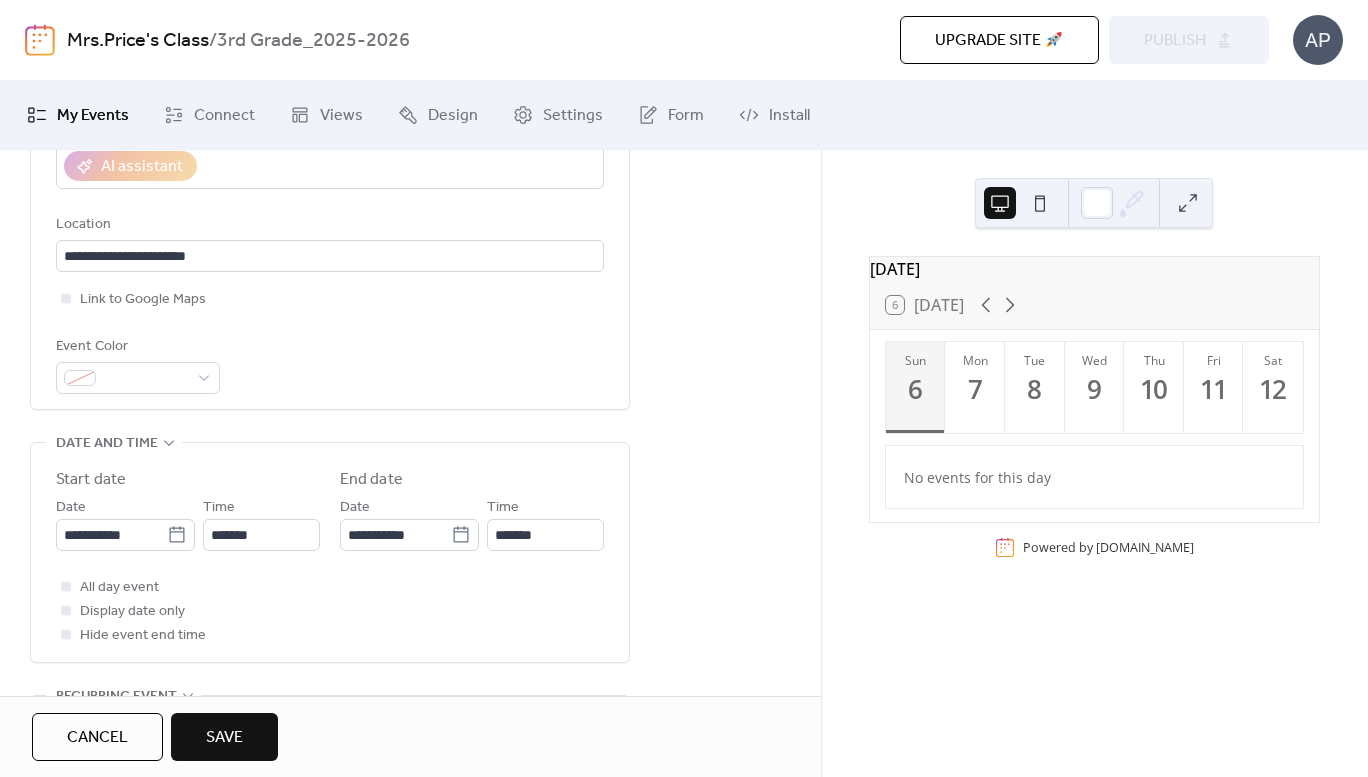 click on "All day event Display date only Hide event end time" at bounding box center (330, 611) 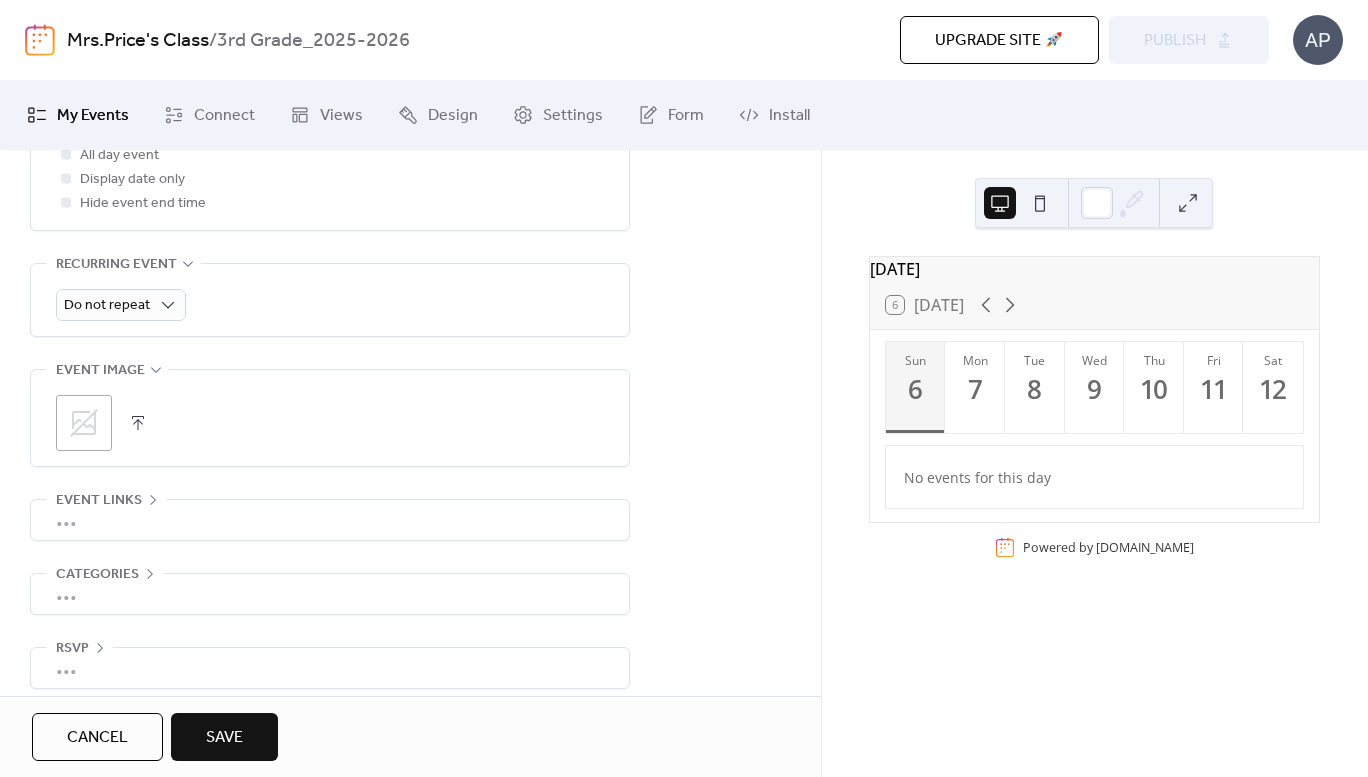 scroll, scrollTop: 849, scrollLeft: 0, axis: vertical 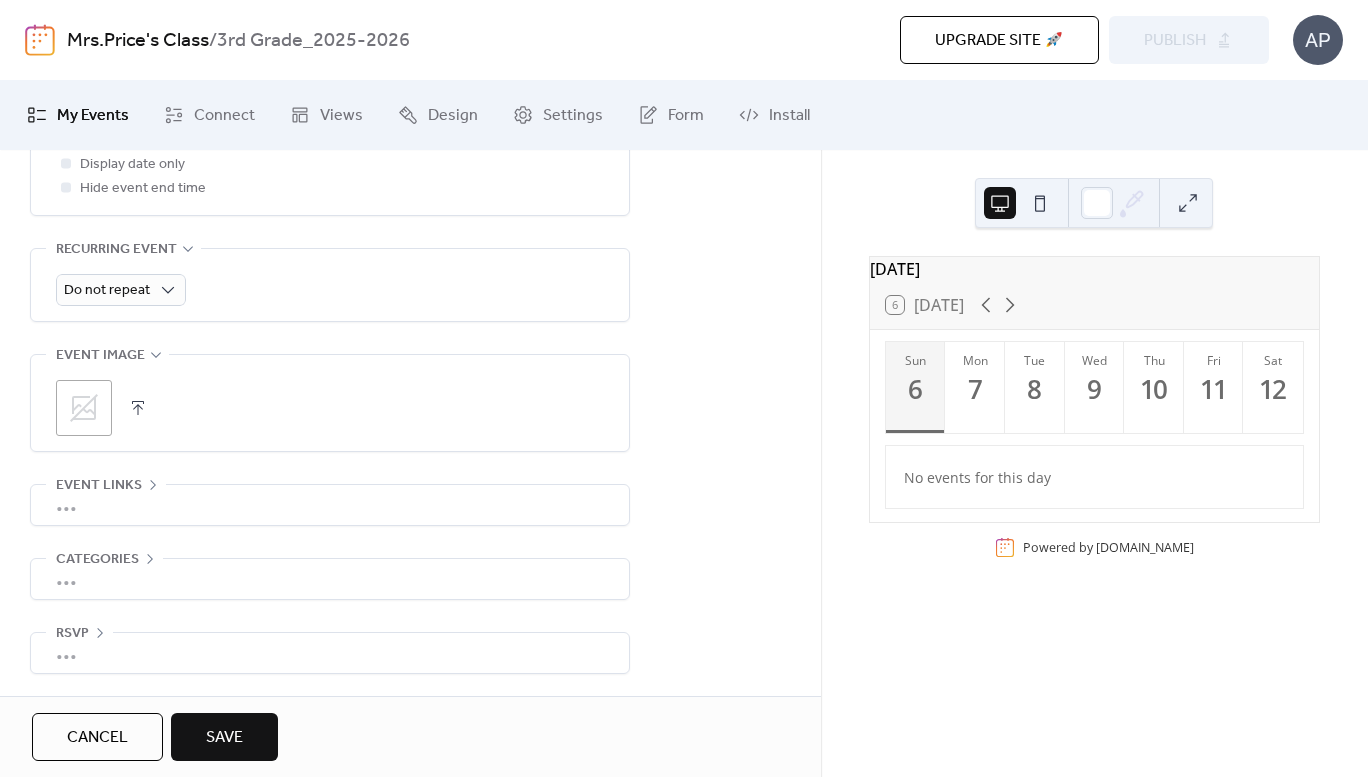 click on "Save" at bounding box center (224, 737) 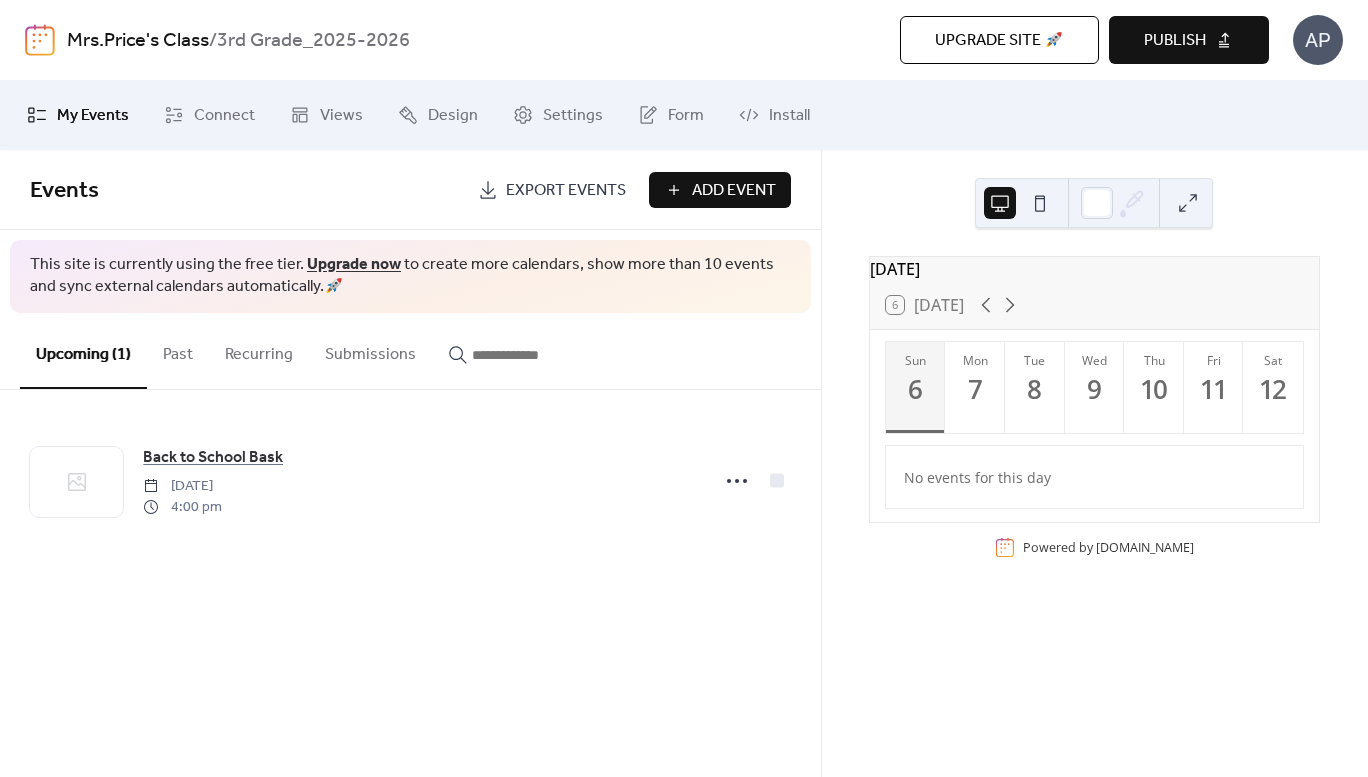 click on "Add Event" at bounding box center [734, 191] 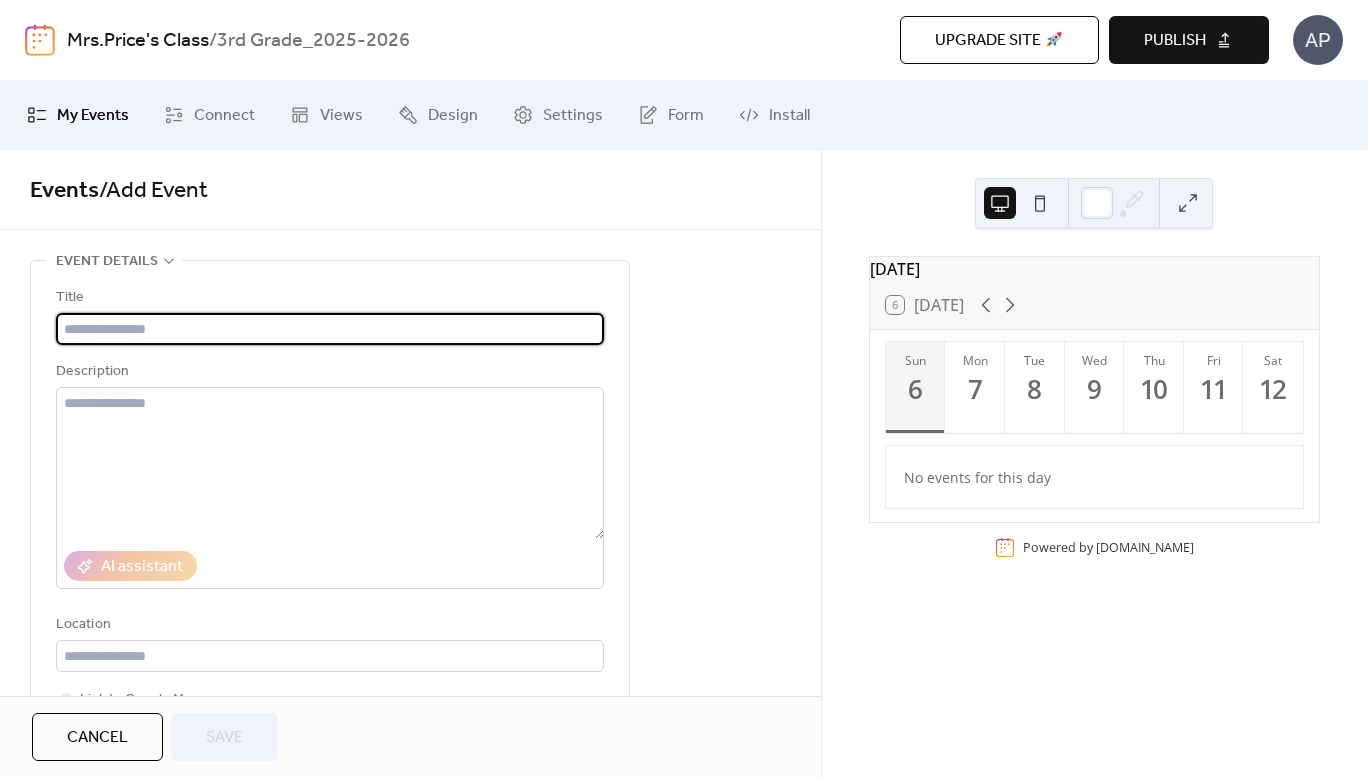 click at bounding box center [330, 329] 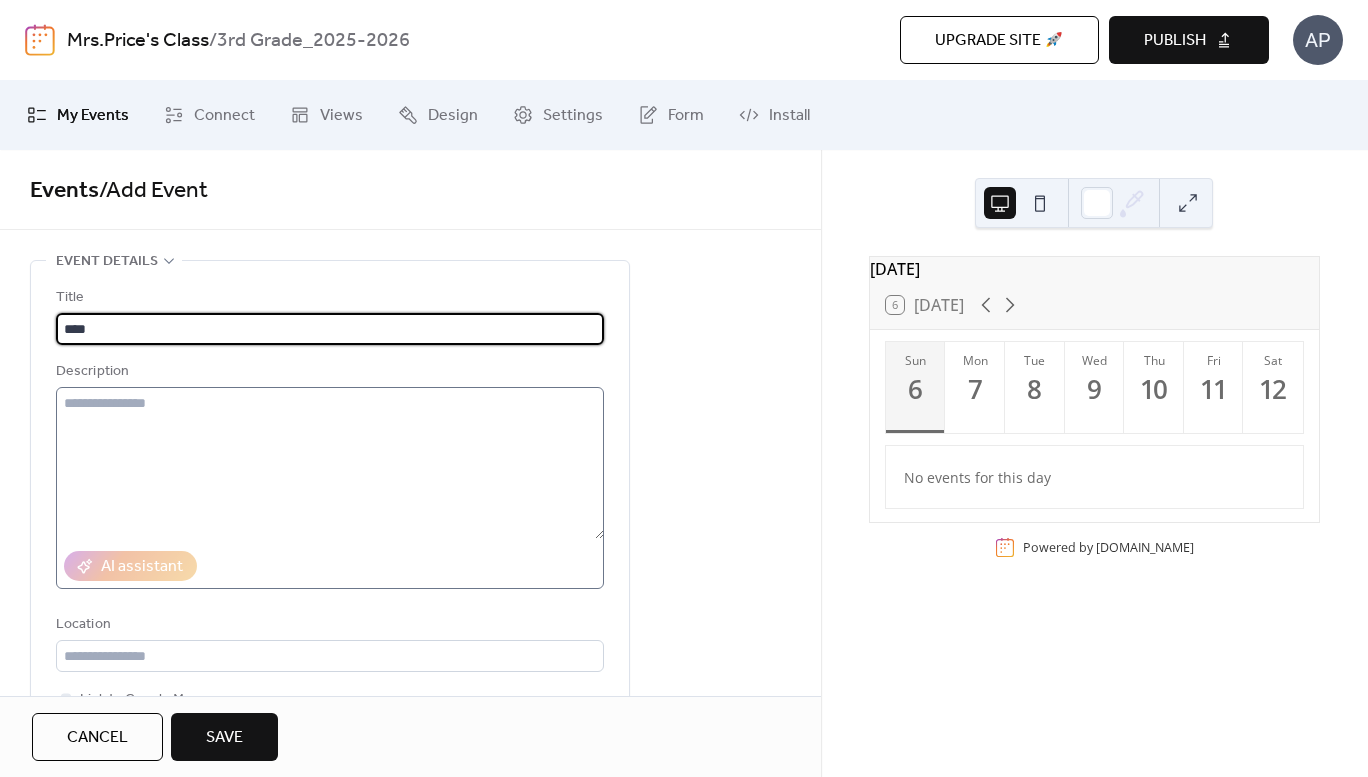 type on "****" 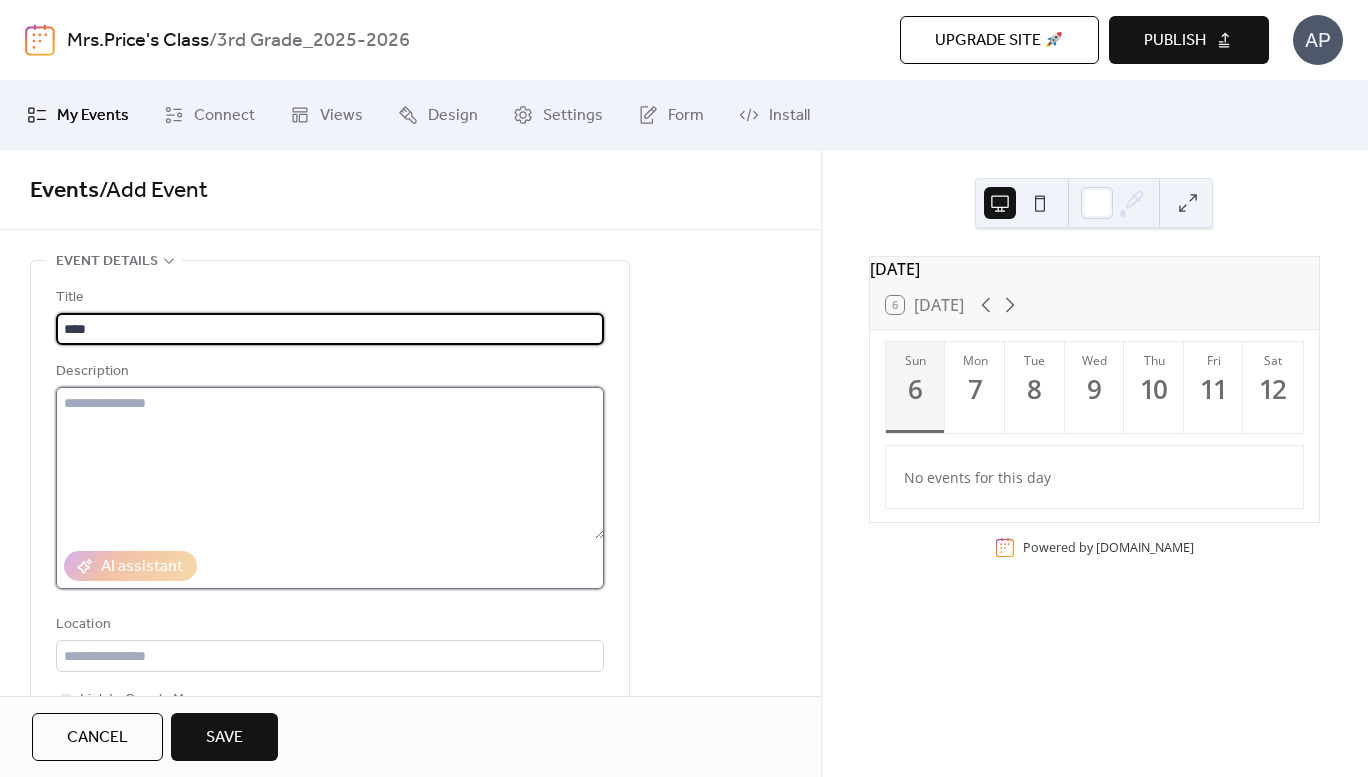 click at bounding box center (330, 463) 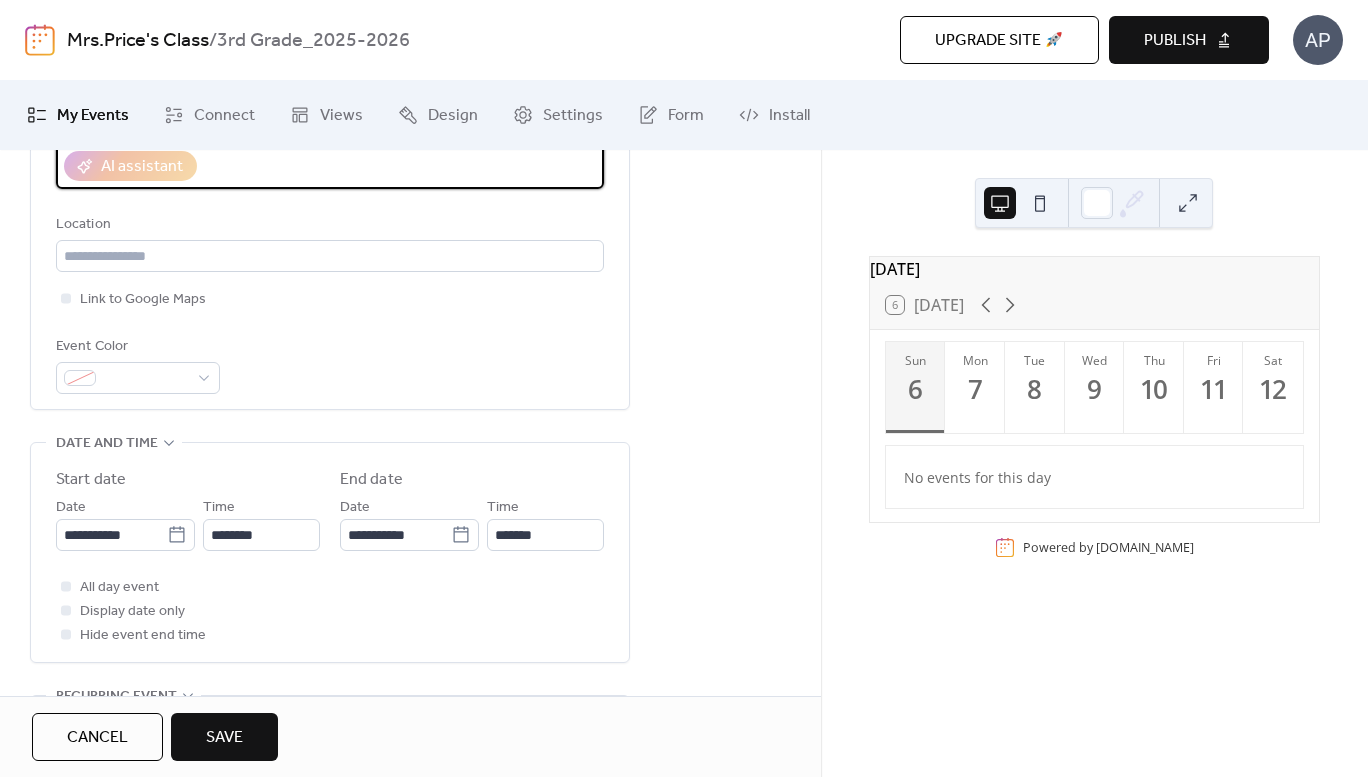 scroll, scrollTop: 500, scrollLeft: 0, axis: vertical 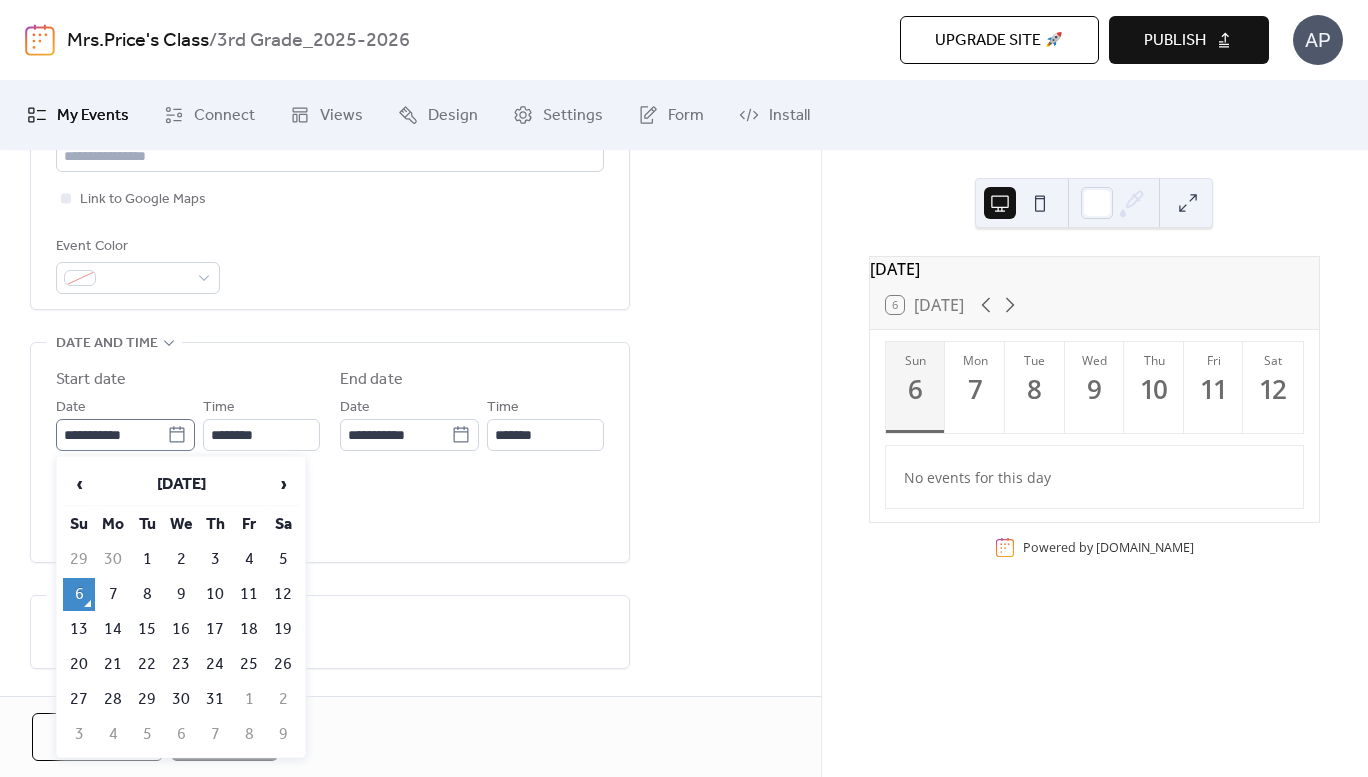 click 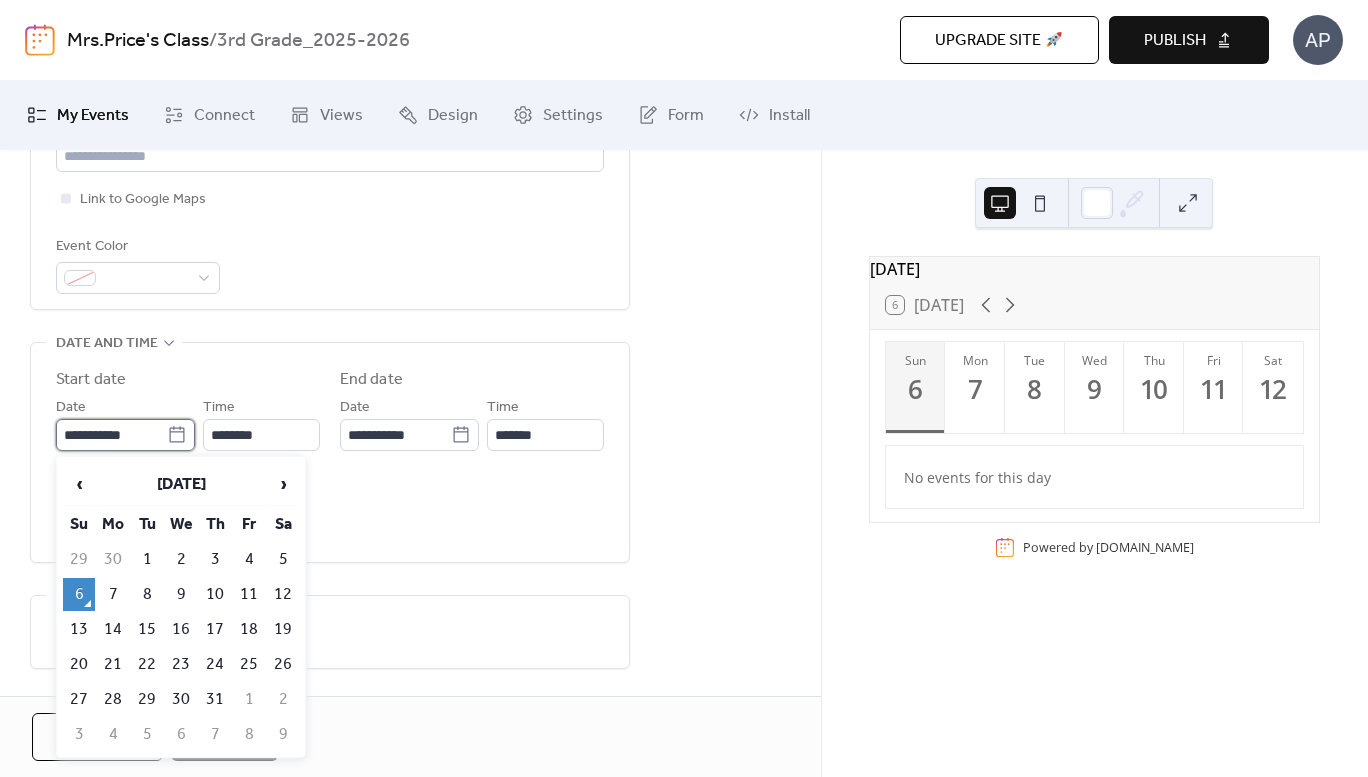 click on "**********" at bounding box center (111, 435) 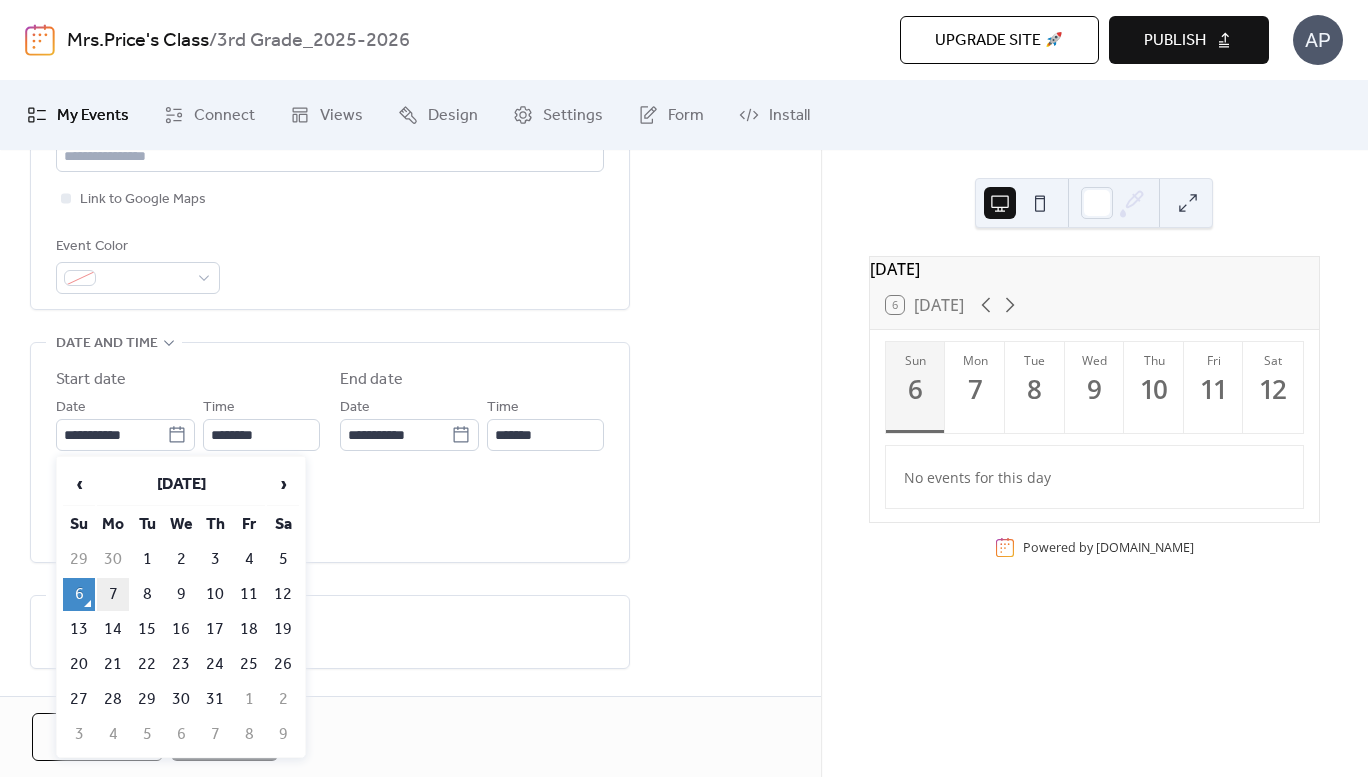 click on "7" at bounding box center [113, 594] 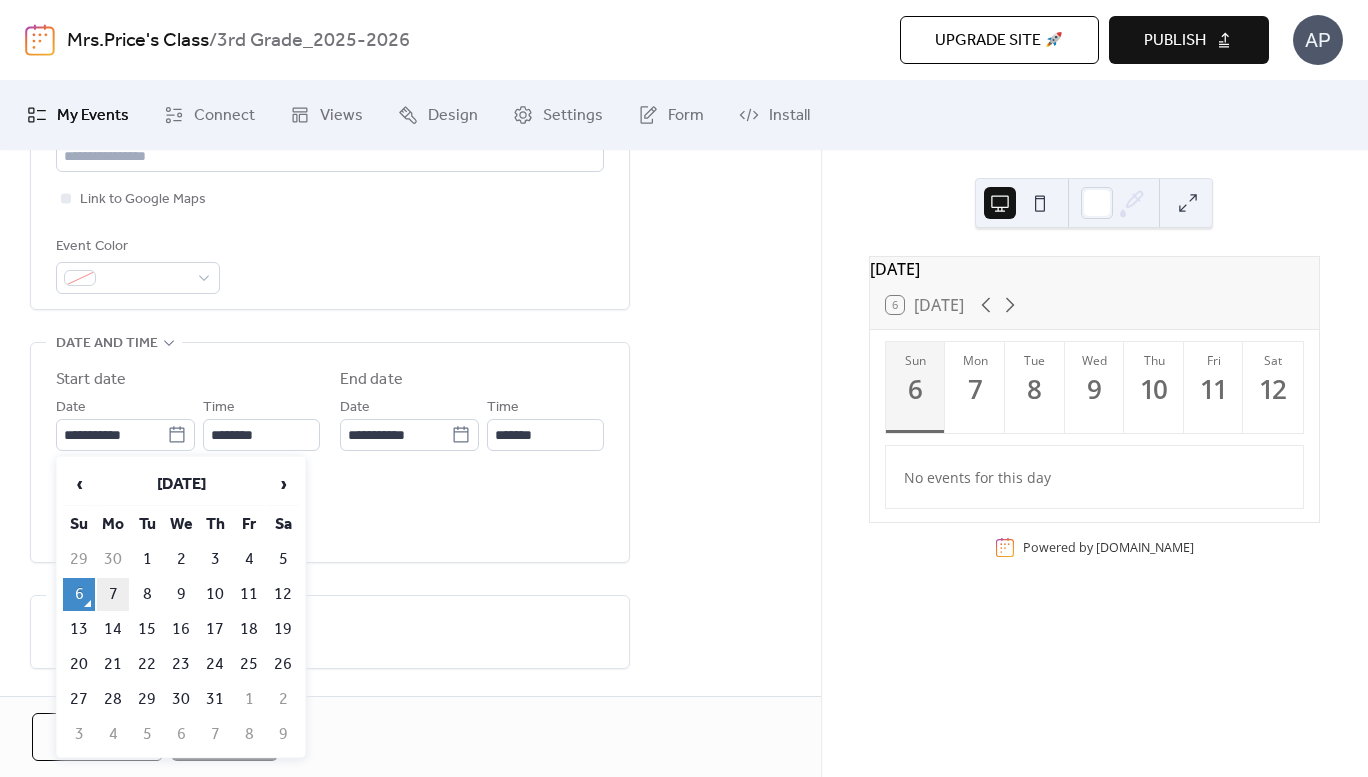 type on "**********" 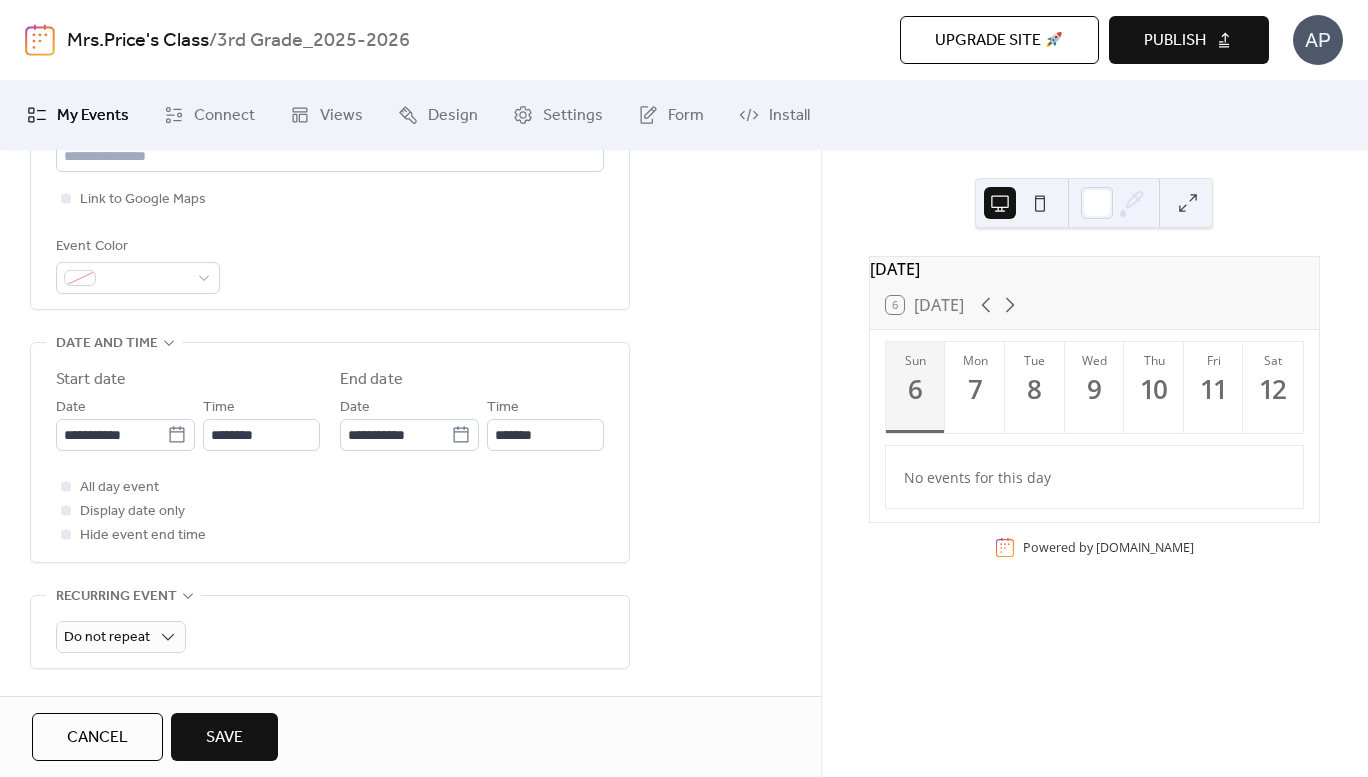 click on "Save" at bounding box center [224, 737] 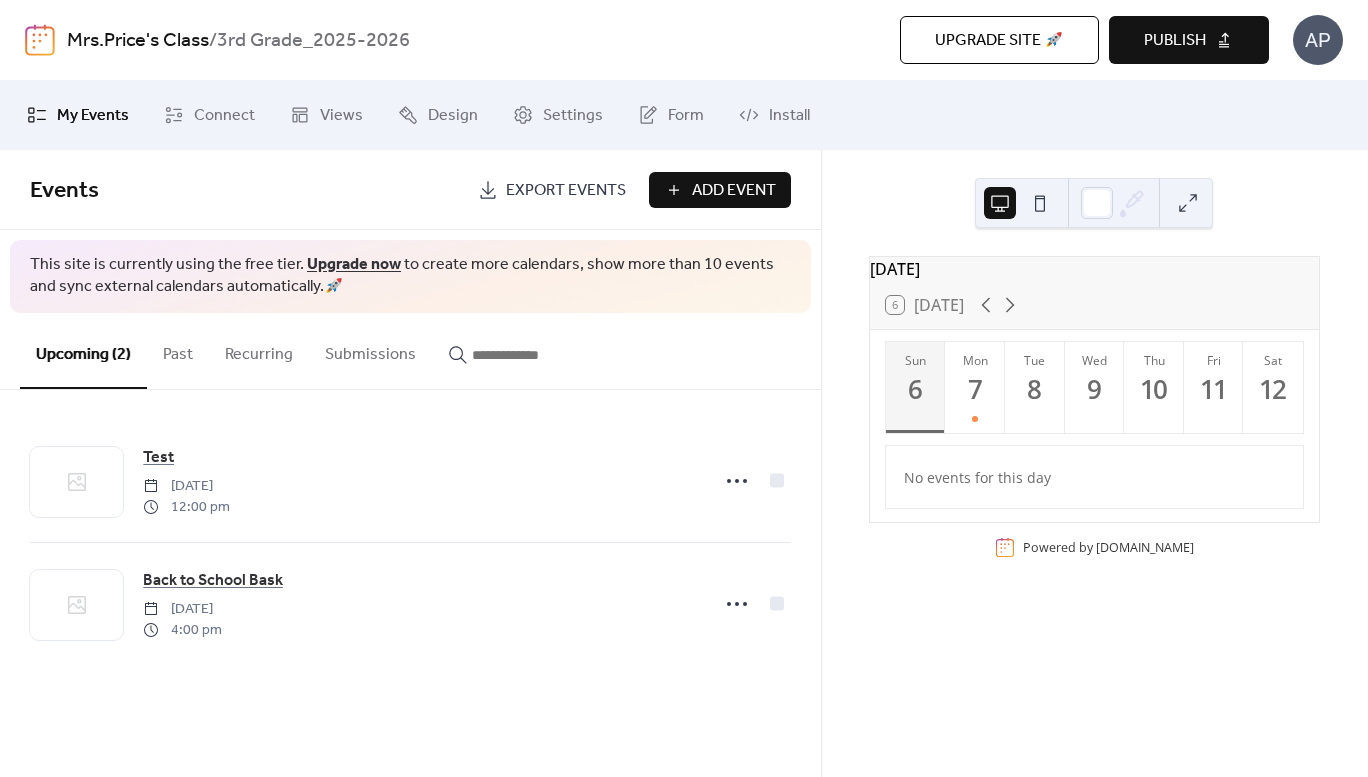 click on "Upgrade site 🚀" at bounding box center [999, 41] 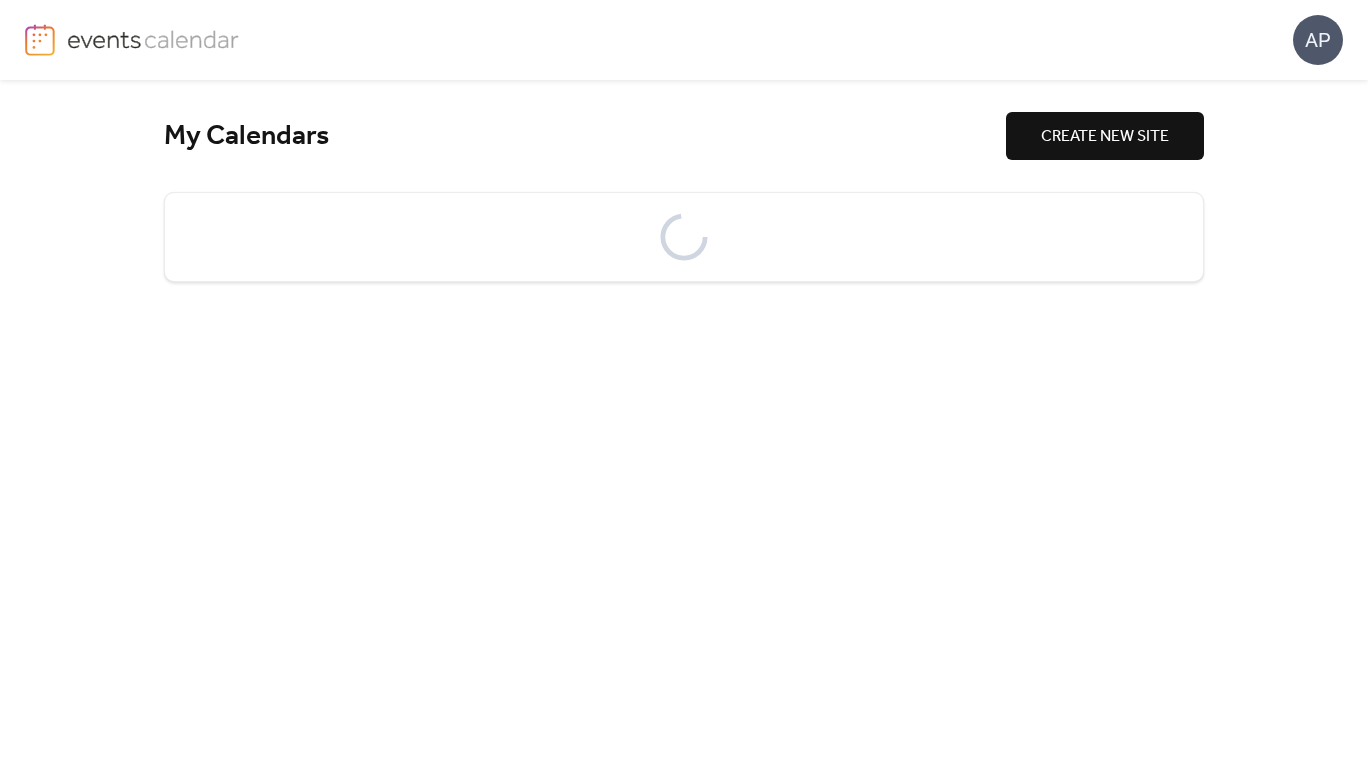 scroll, scrollTop: 0, scrollLeft: 0, axis: both 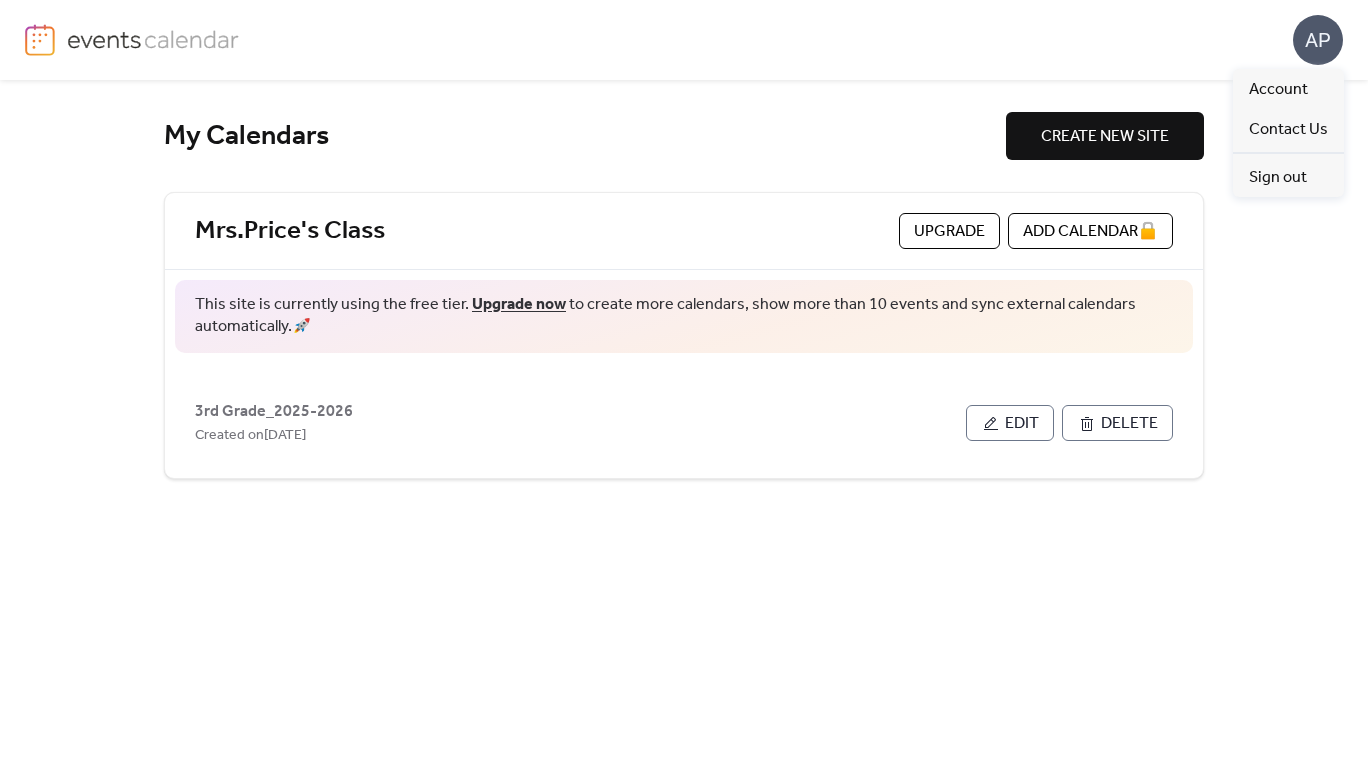 click on "AP" at bounding box center [1318, 40] 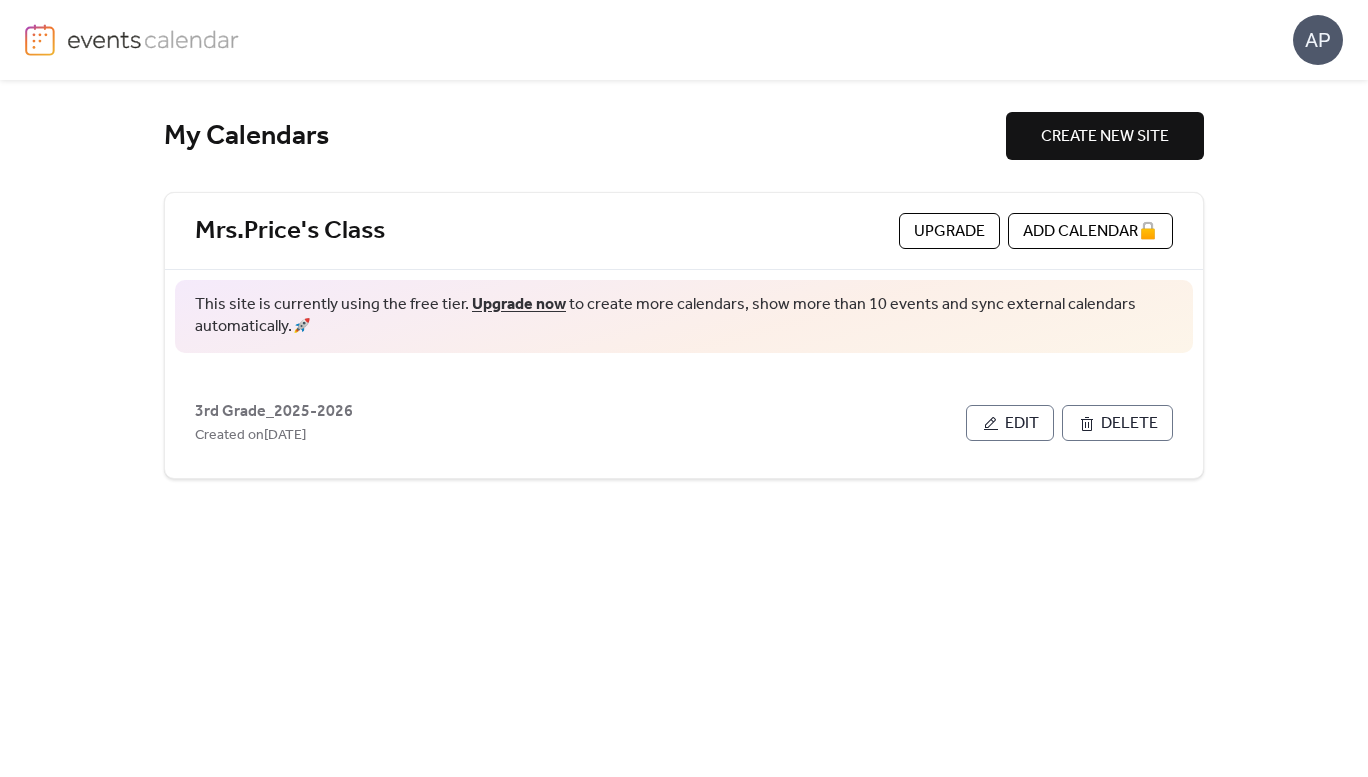 click on "Upgrade" at bounding box center [949, 232] 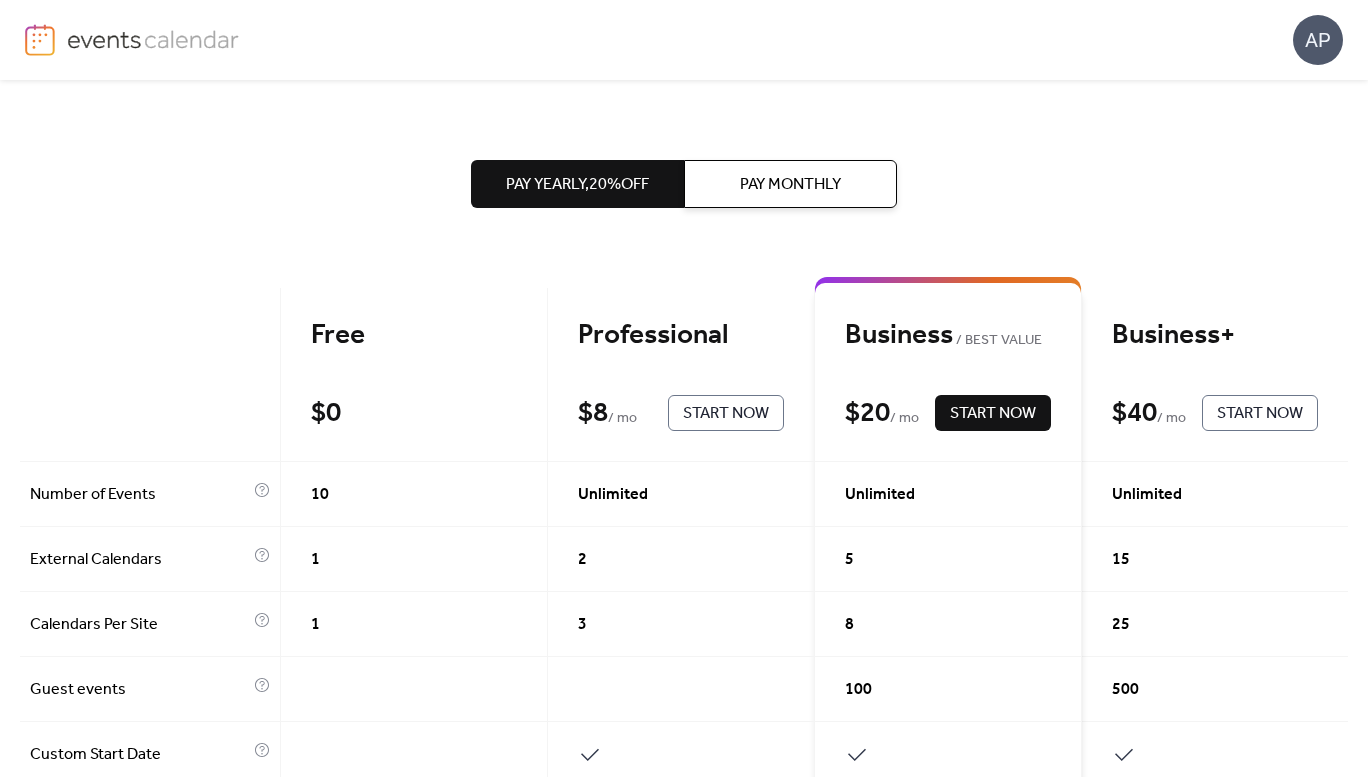 click on "Professional" at bounding box center [681, 335] 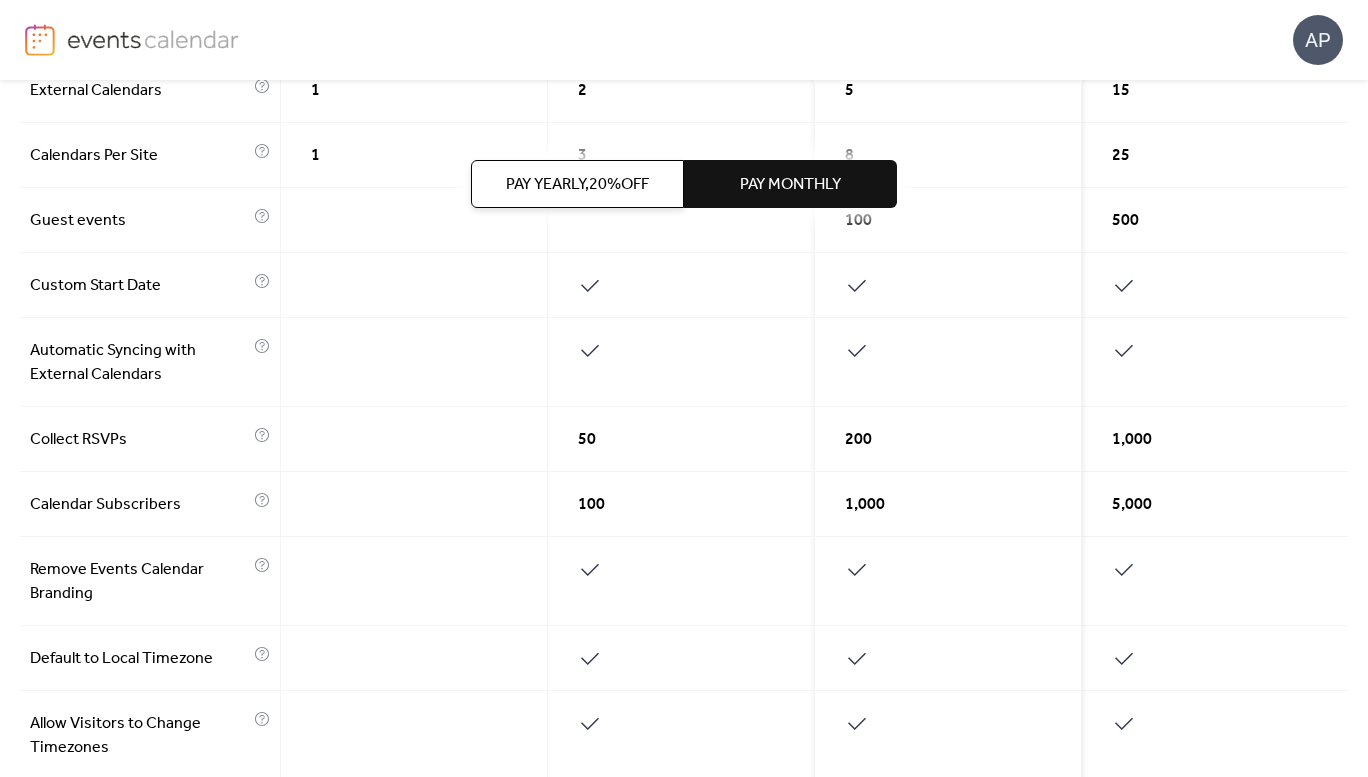scroll, scrollTop: 0, scrollLeft: 0, axis: both 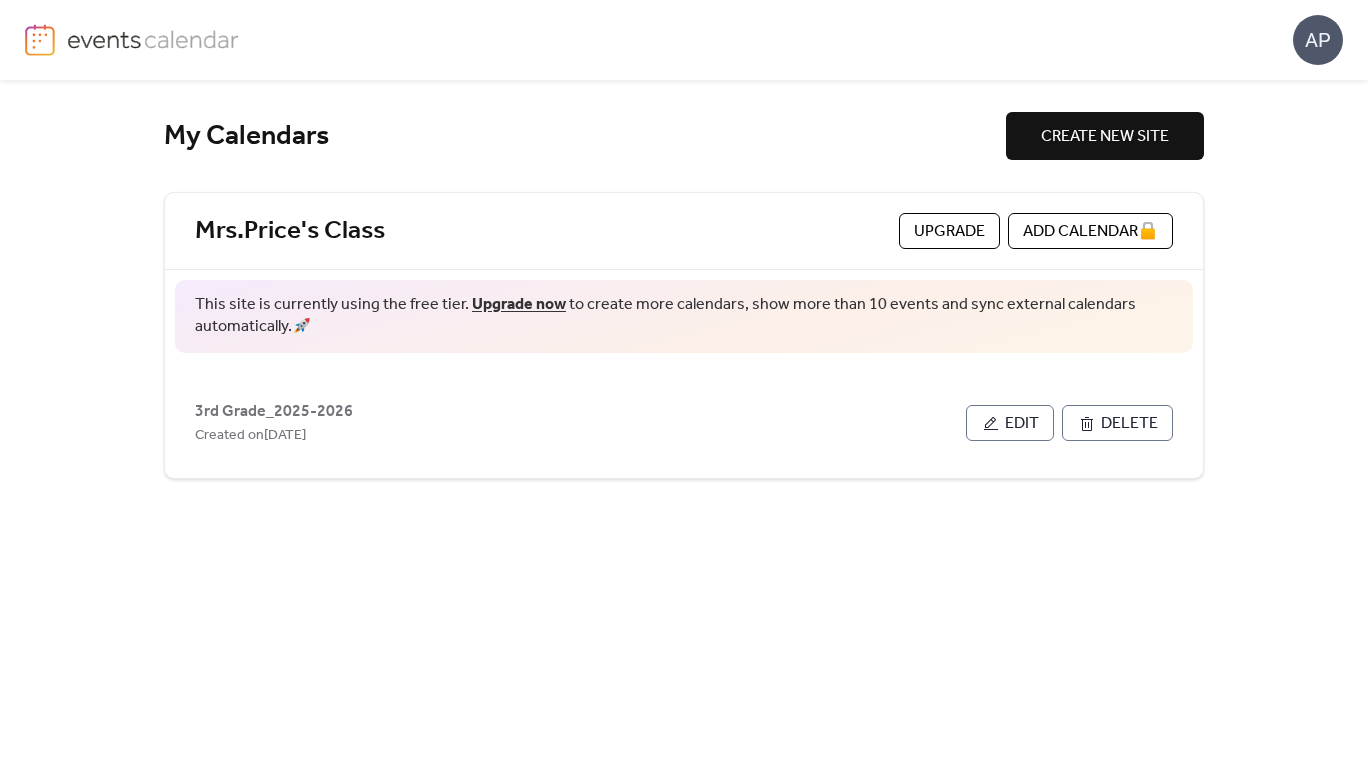 click on "This site is currently using the free tier.   Upgrade now   to create more calendars, show more than 10 events and sync external calendars automatically. 🚀" at bounding box center (684, 316) 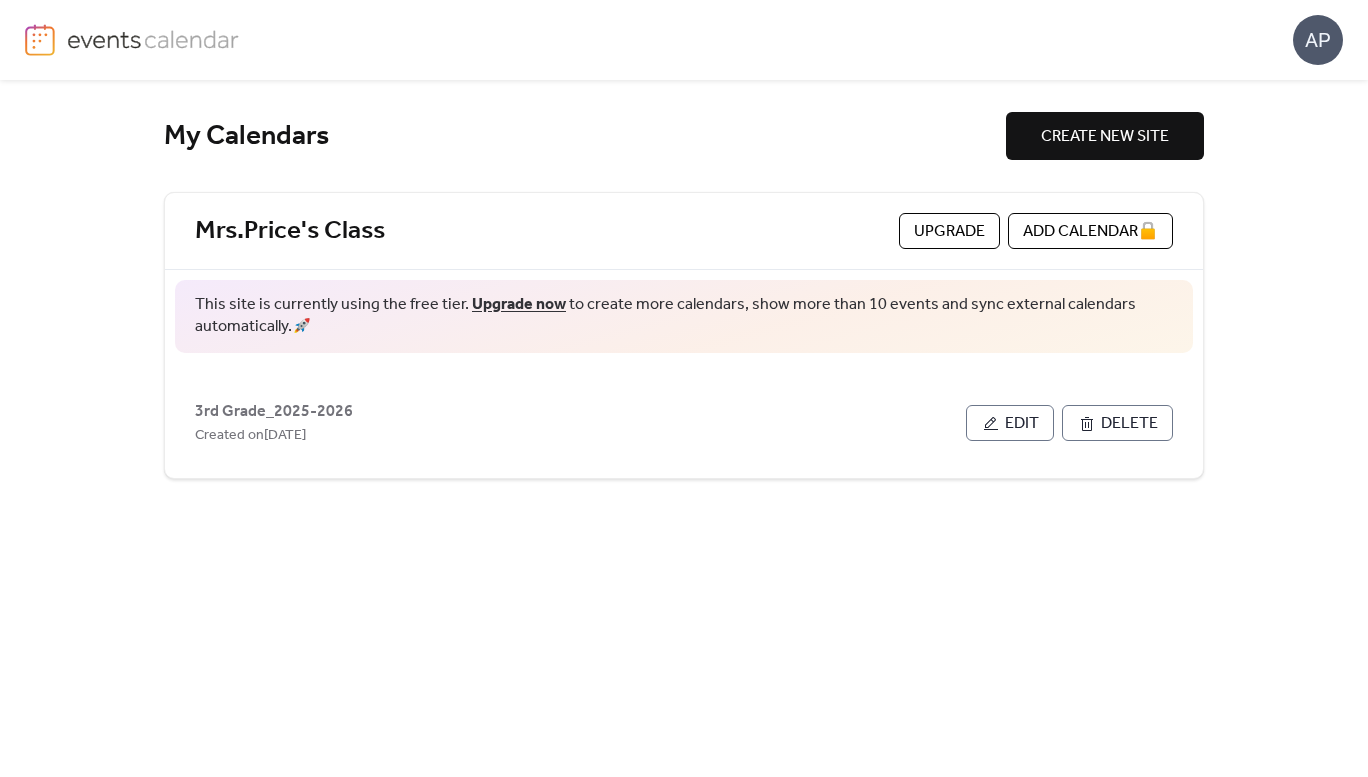 click on "Edit" at bounding box center (1022, 424) 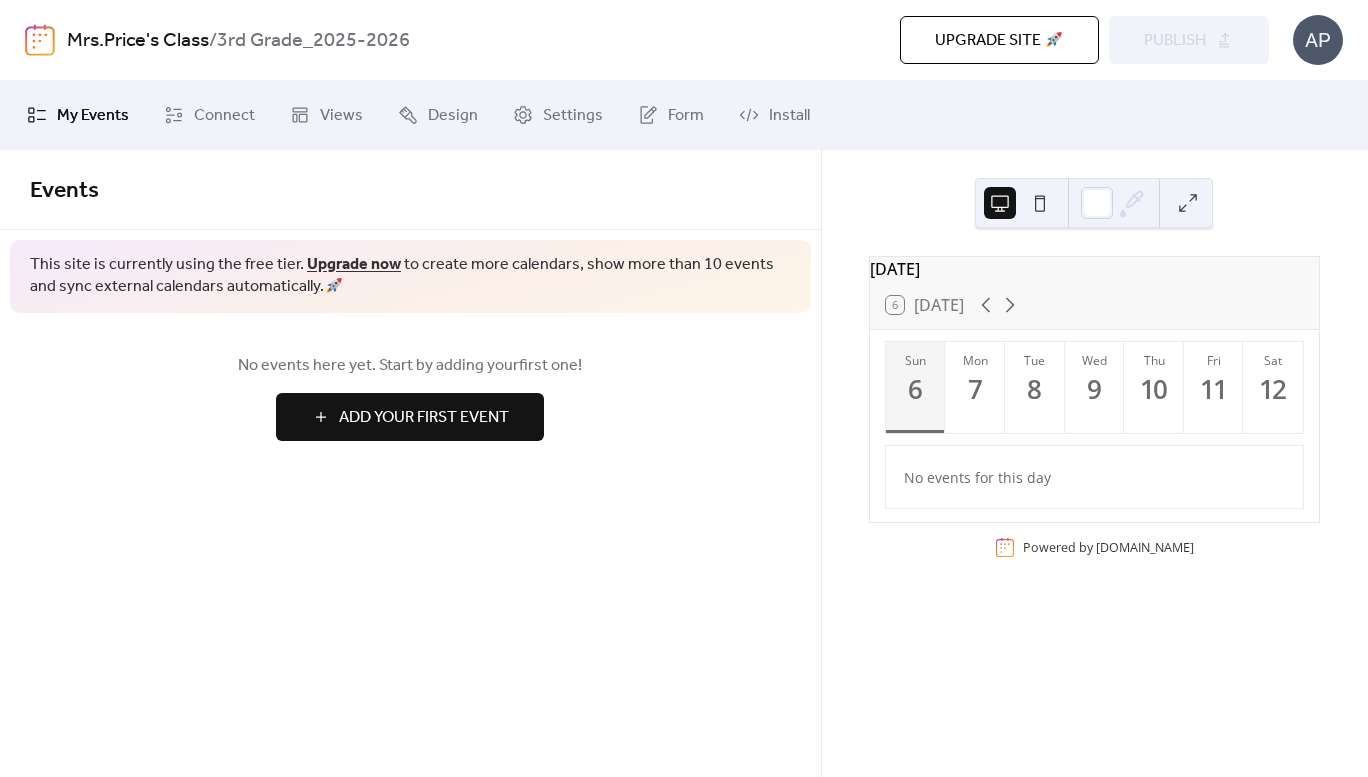 click 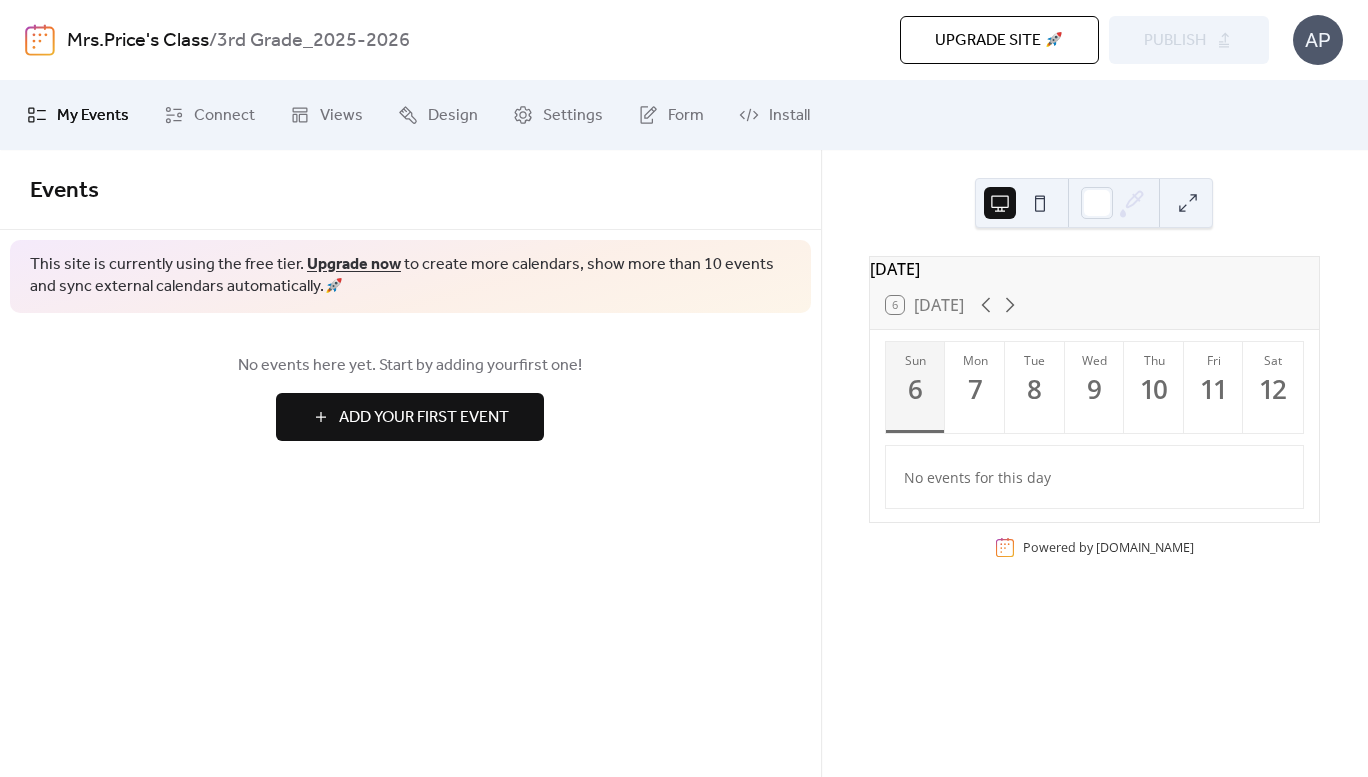 click on "My Events Connect Views Design Settings Form Install" at bounding box center (684, 115) 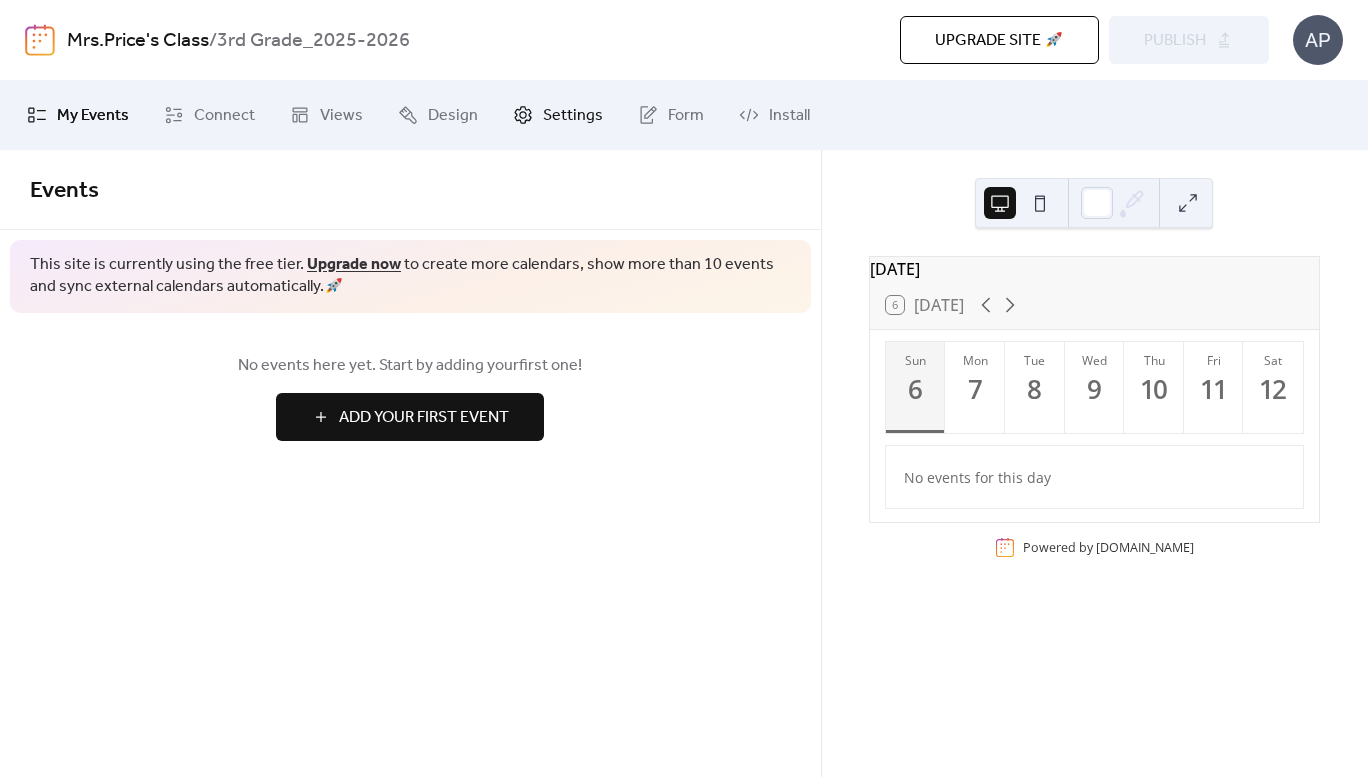 click 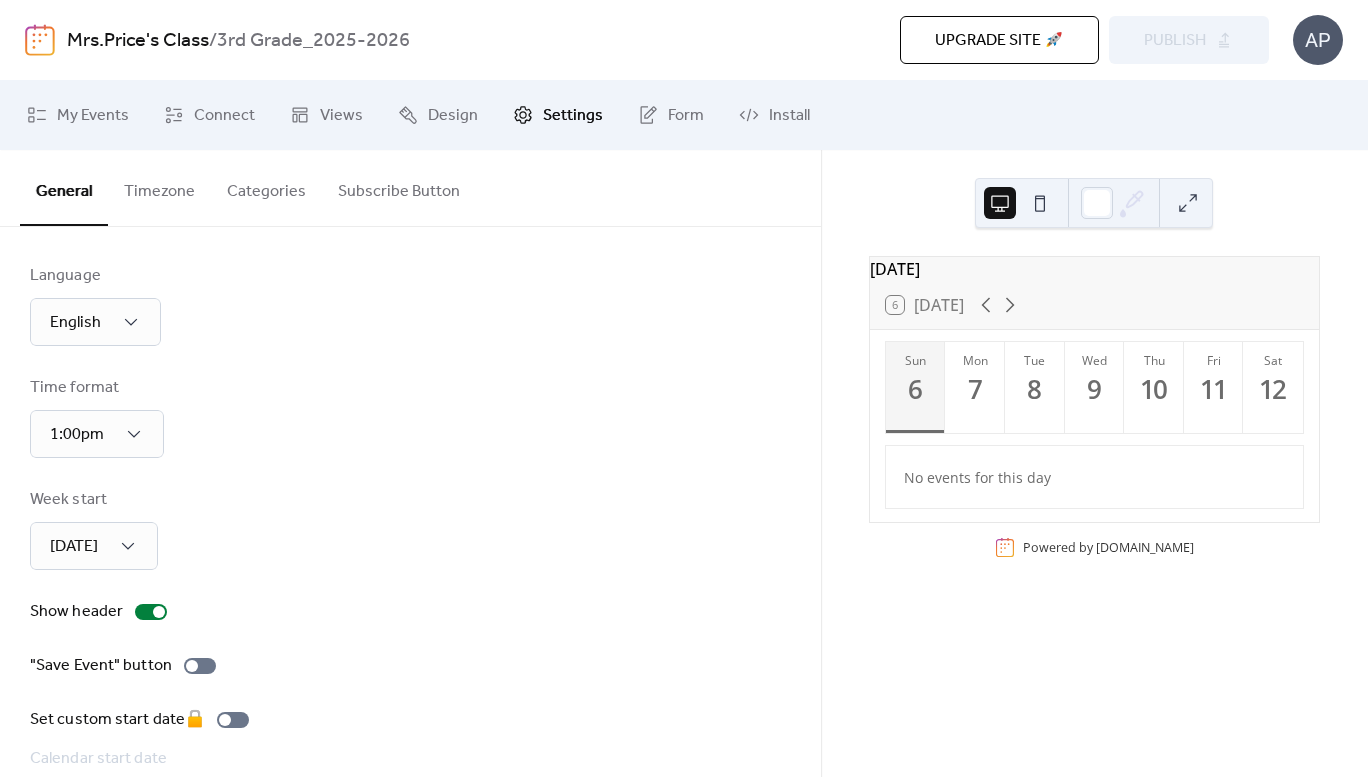 scroll, scrollTop: 0, scrollLeft: 0, axis: both 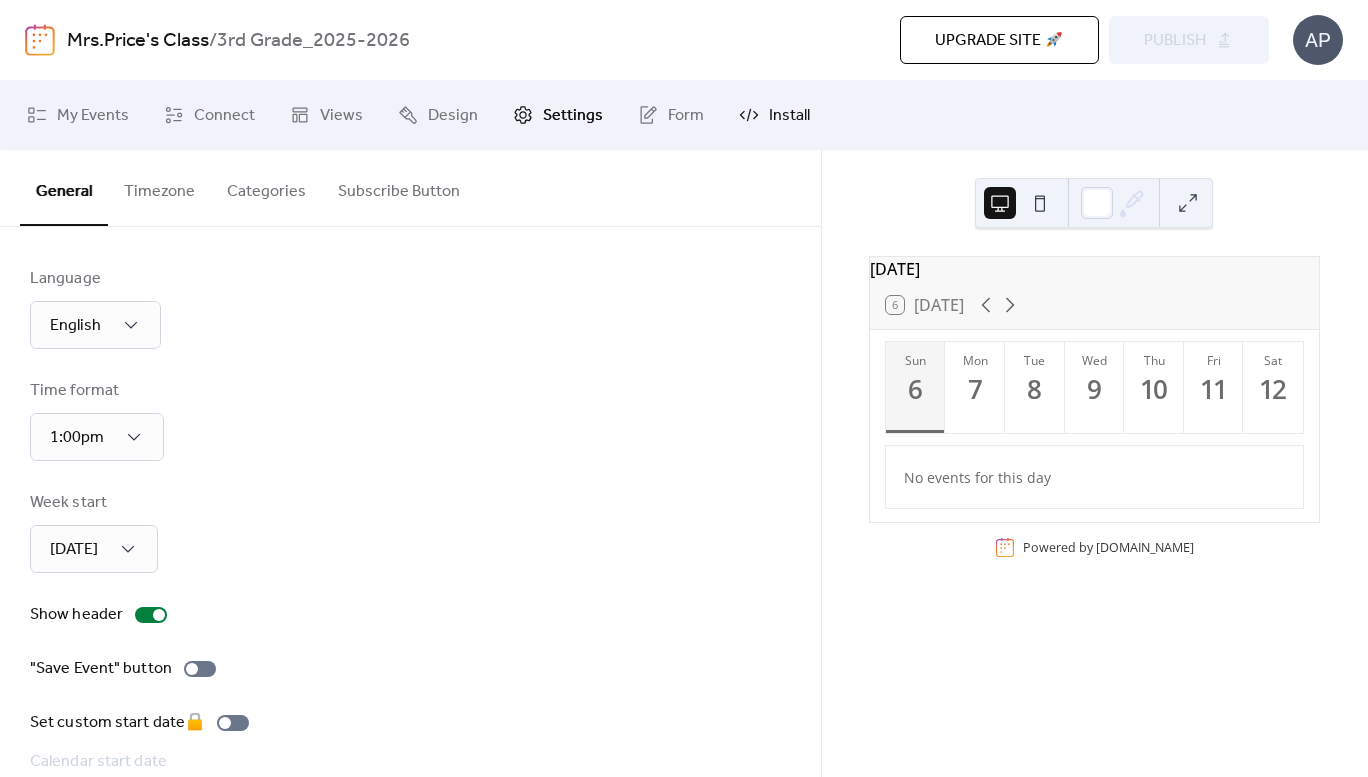 click on "Install" at bounding box center (789, 116) 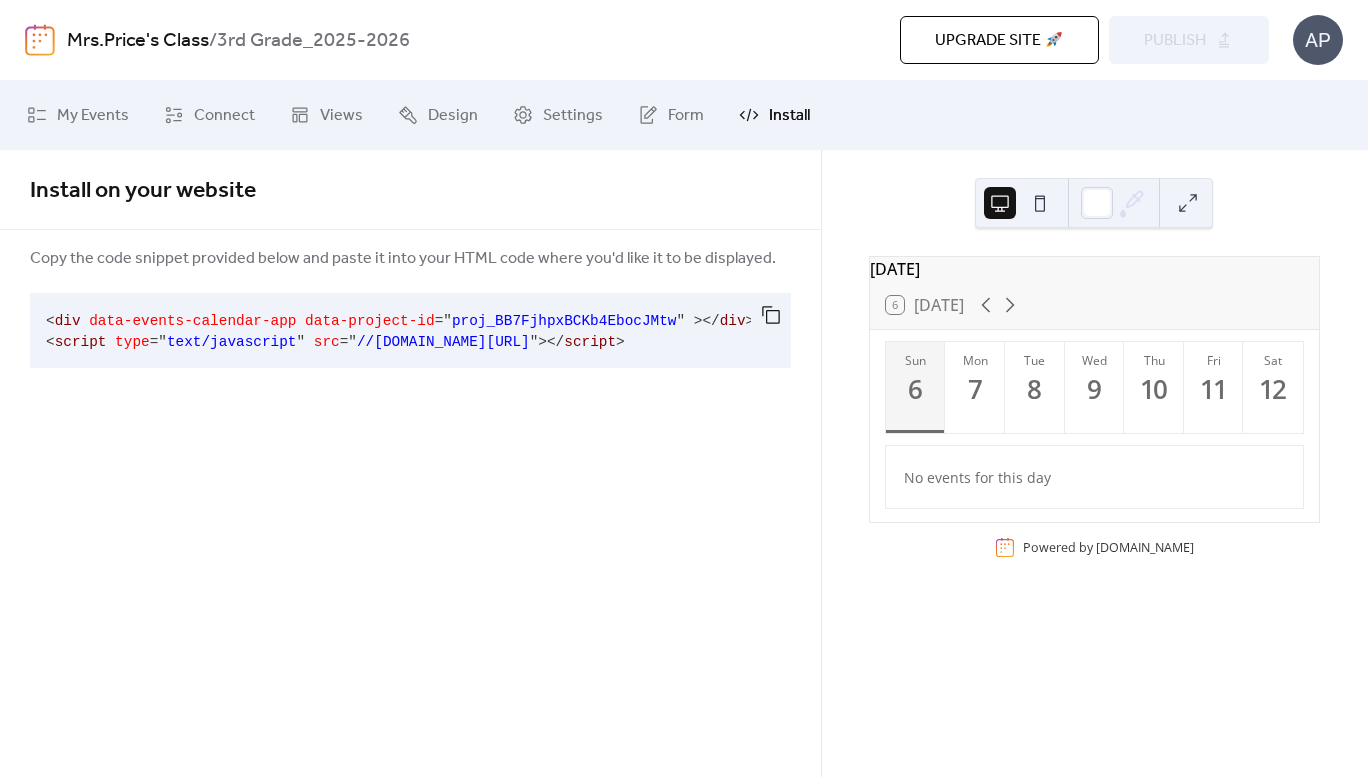 click on "data-project-id" at bounding box center (370, 321) 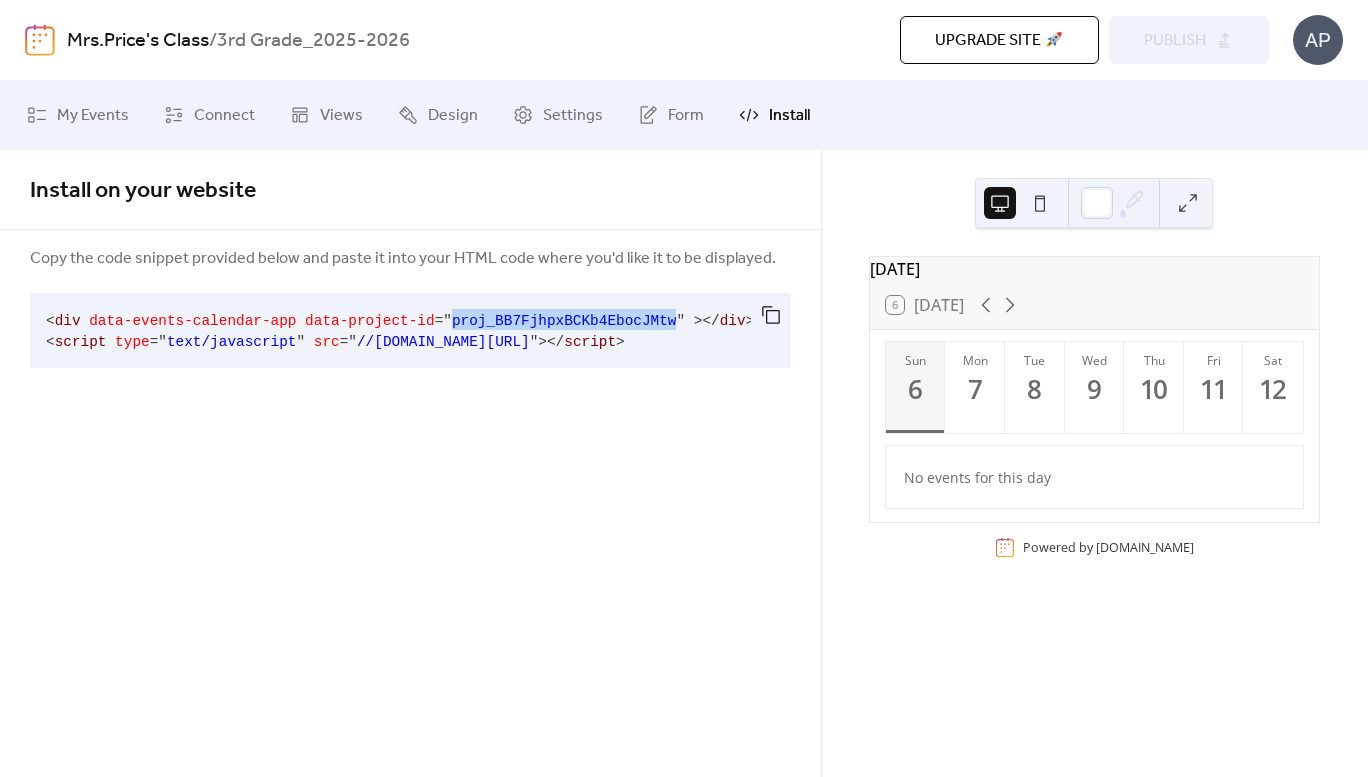drag, startPoint x: 418, startPoint y: 319, endPoint x: 623, endPoint y: 315, distance: 205.03902 